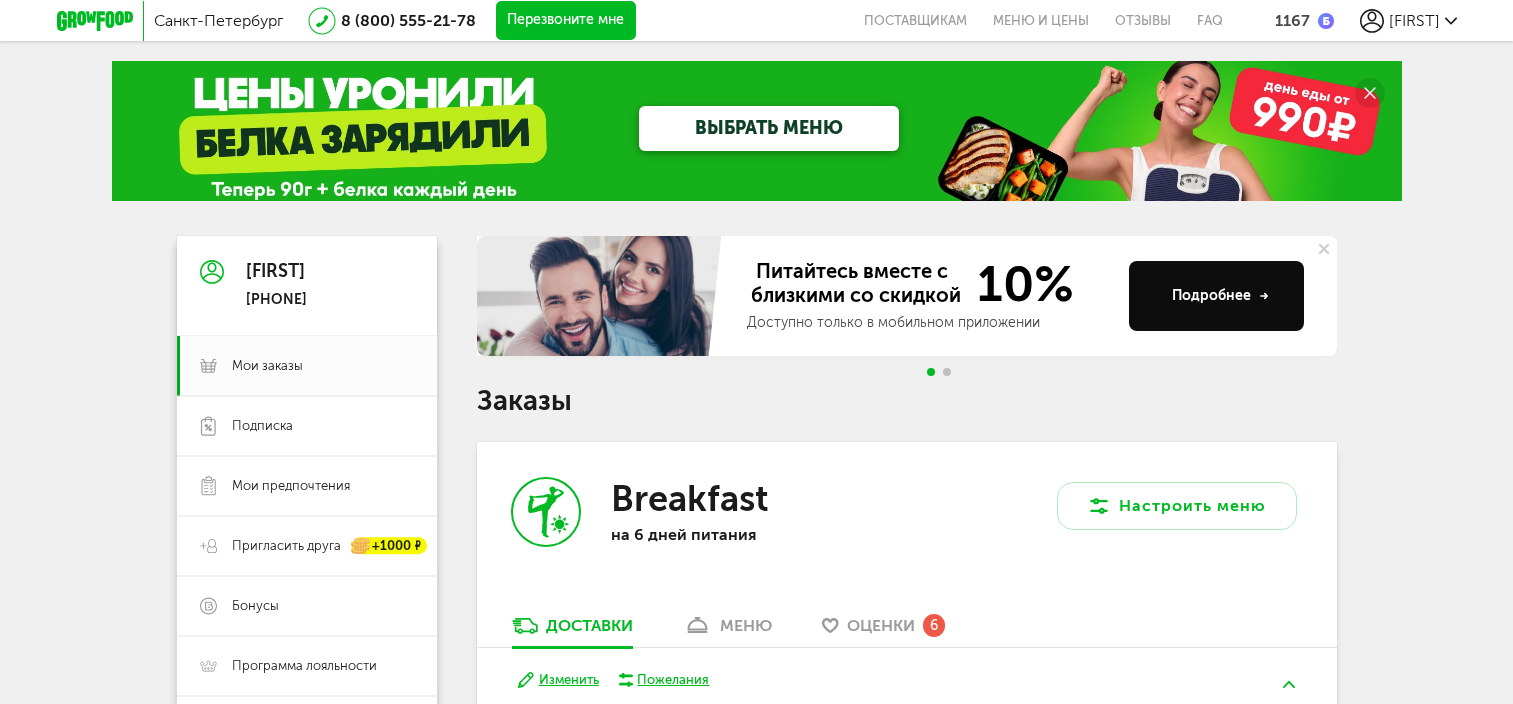 scroll, scrollTop: 540, scrollLeft: 0, axis: vertical 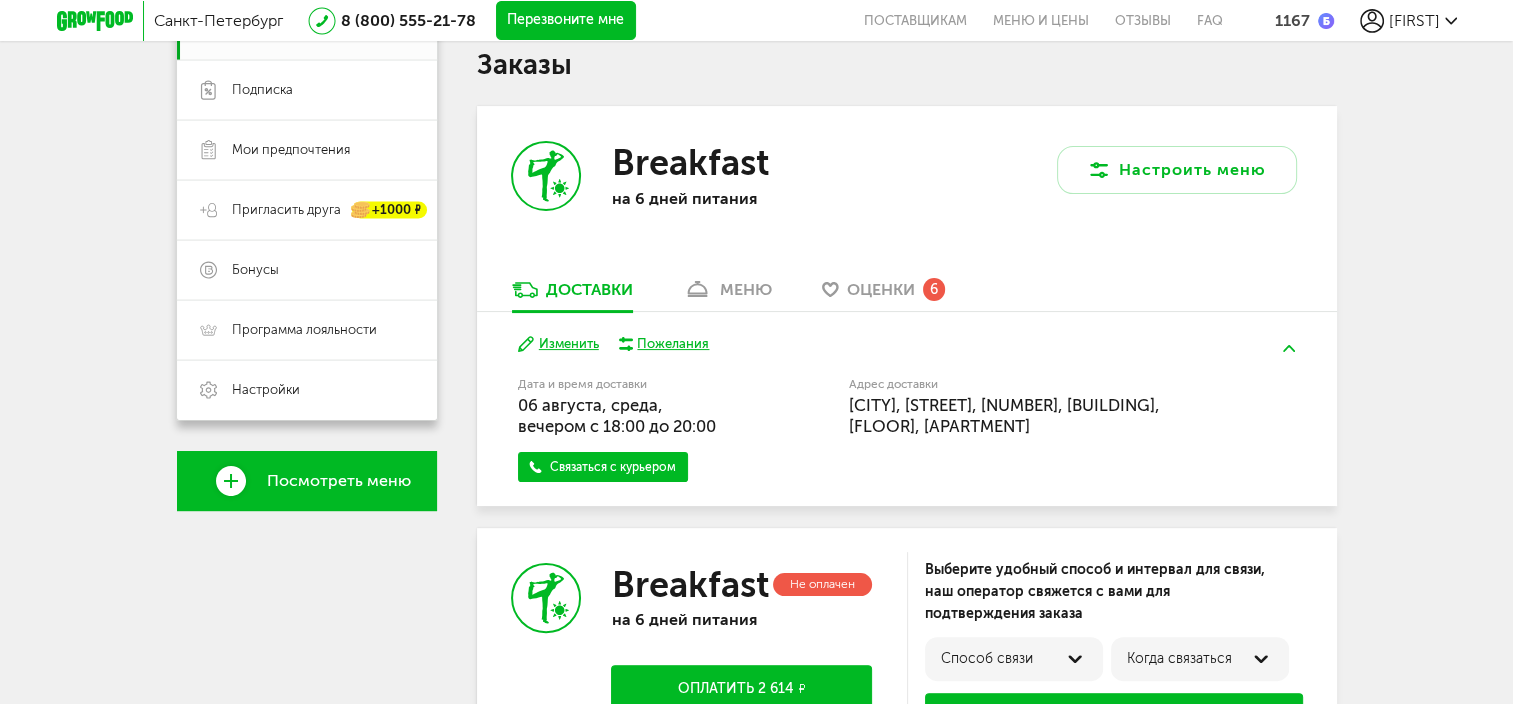 click on "меню" at bounding box center [746, 289] 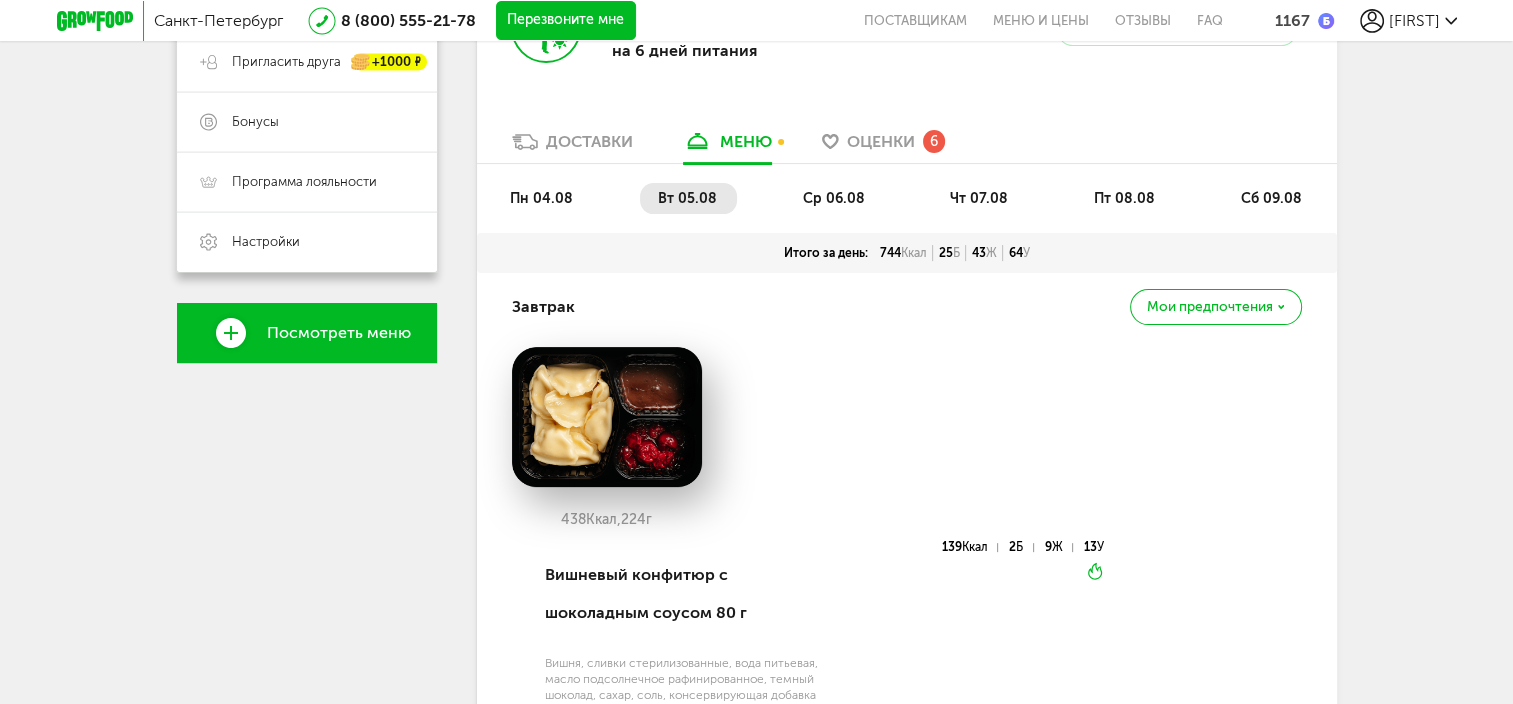 scroll, scrollTop: 283, scrollLeft: 0, axis: vertical 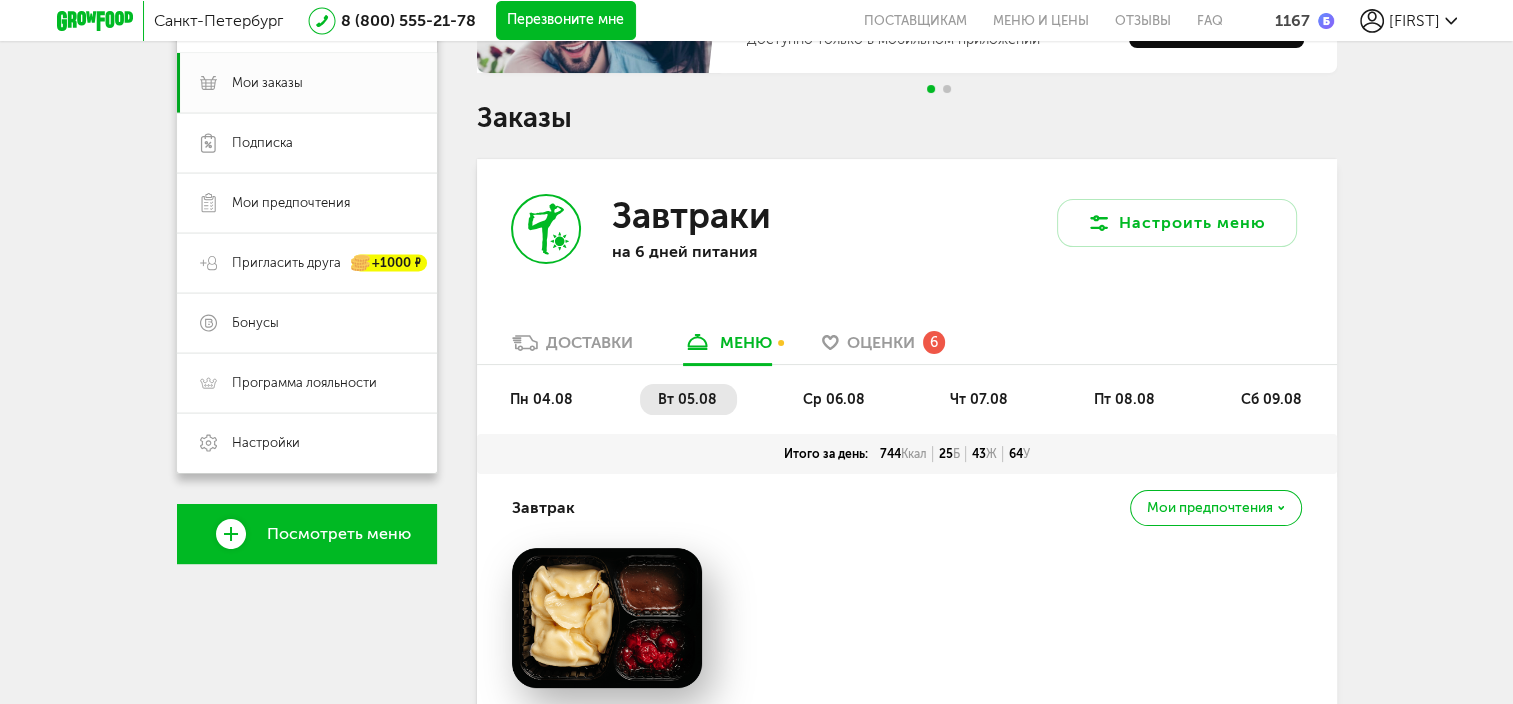 click on "ср 06.08" at bounding box center (834, 399) 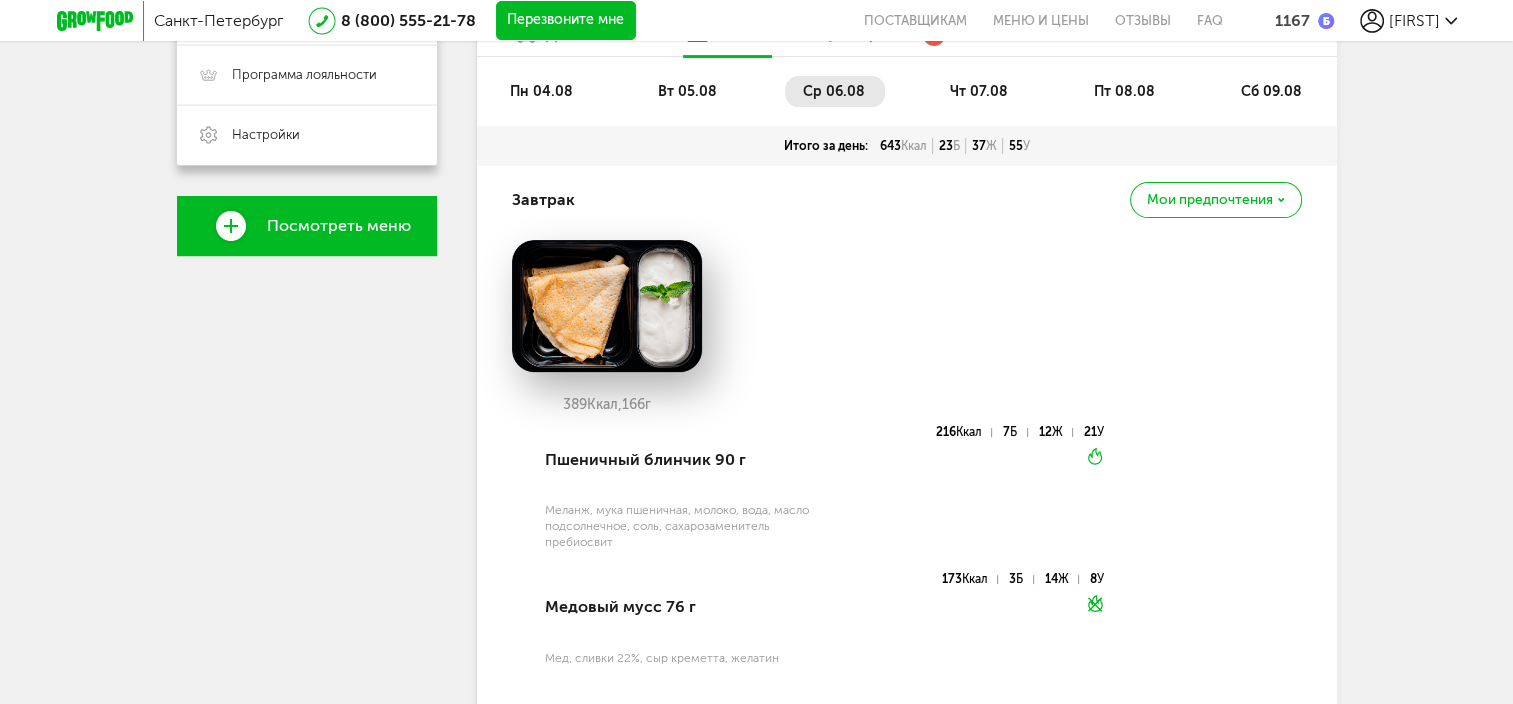 scroll, scrollTop: 383, scrollLeft: 0, axis: vertical 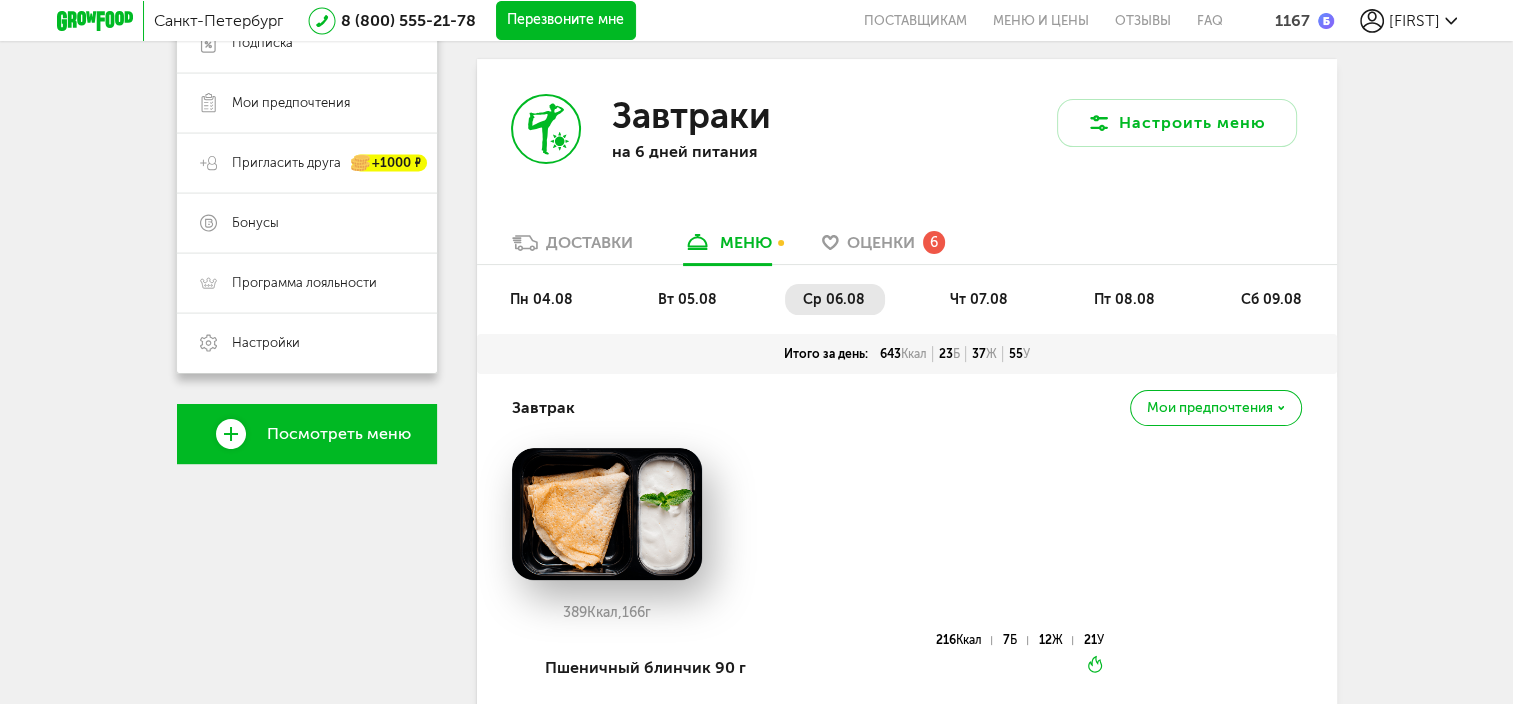 click on "чт 07.08" at bounding box center (979, 299) 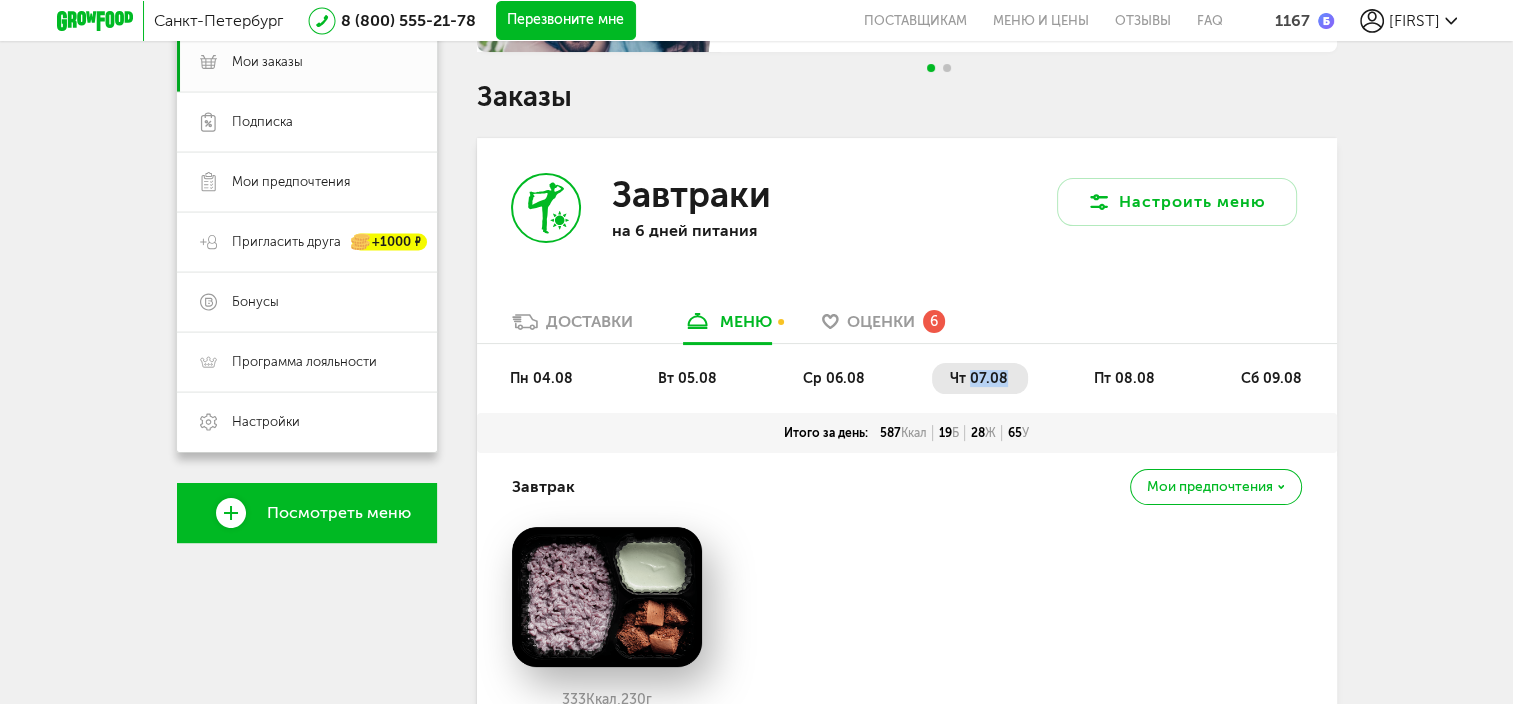 scroll, scrollTop: 283, scrollLeft: 0, axis: vertical 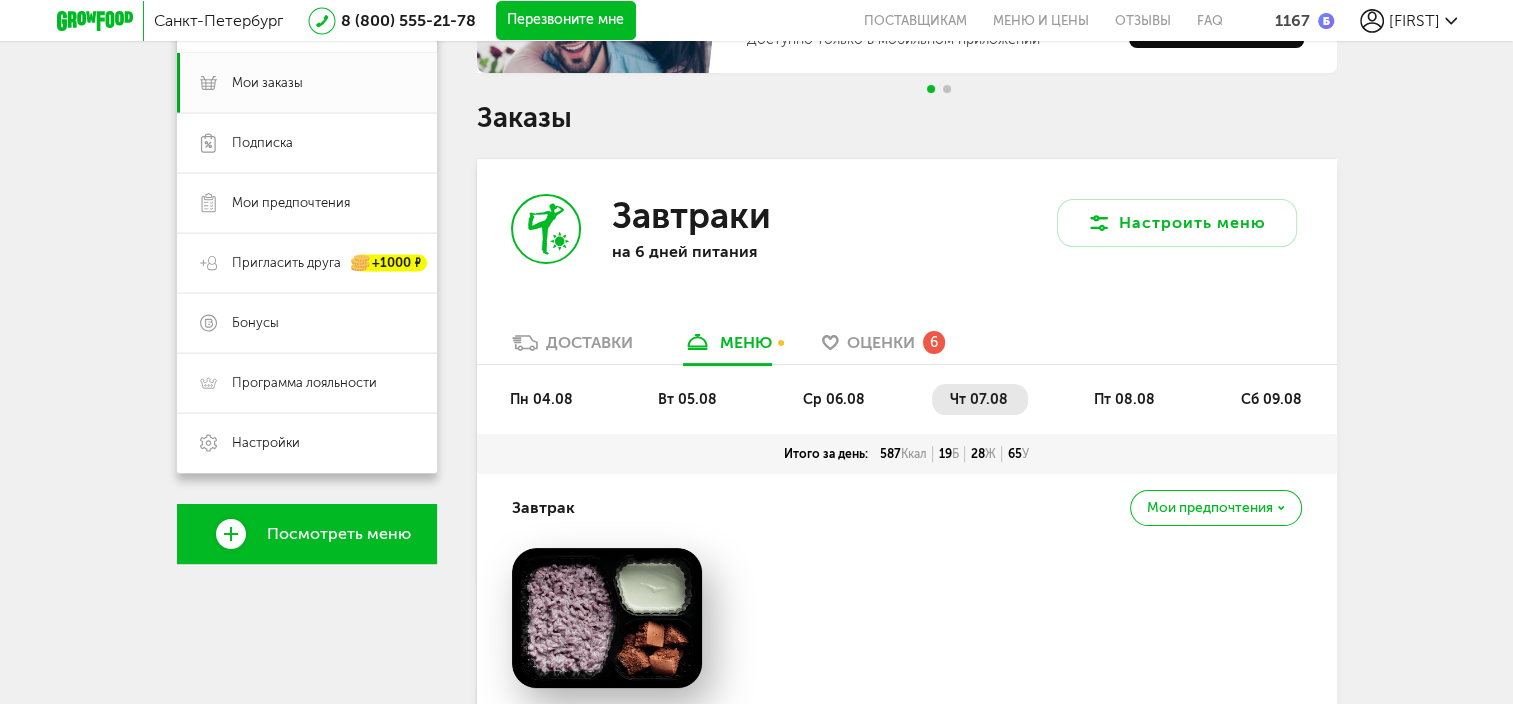 click on "пт 08.08" at bounding box center (1124, 399) 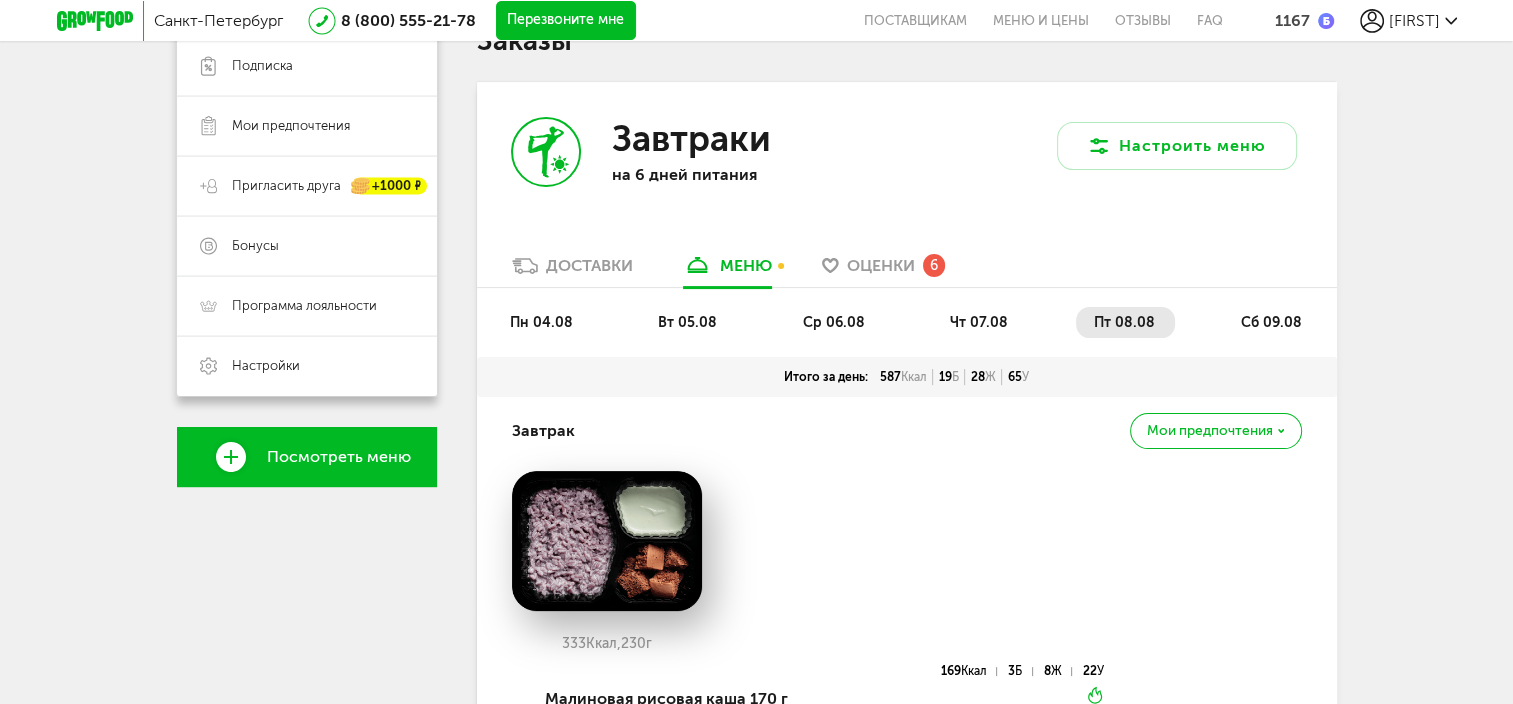 scroll, scrollTop: 283, scrollLeft: 0, axis: vertical 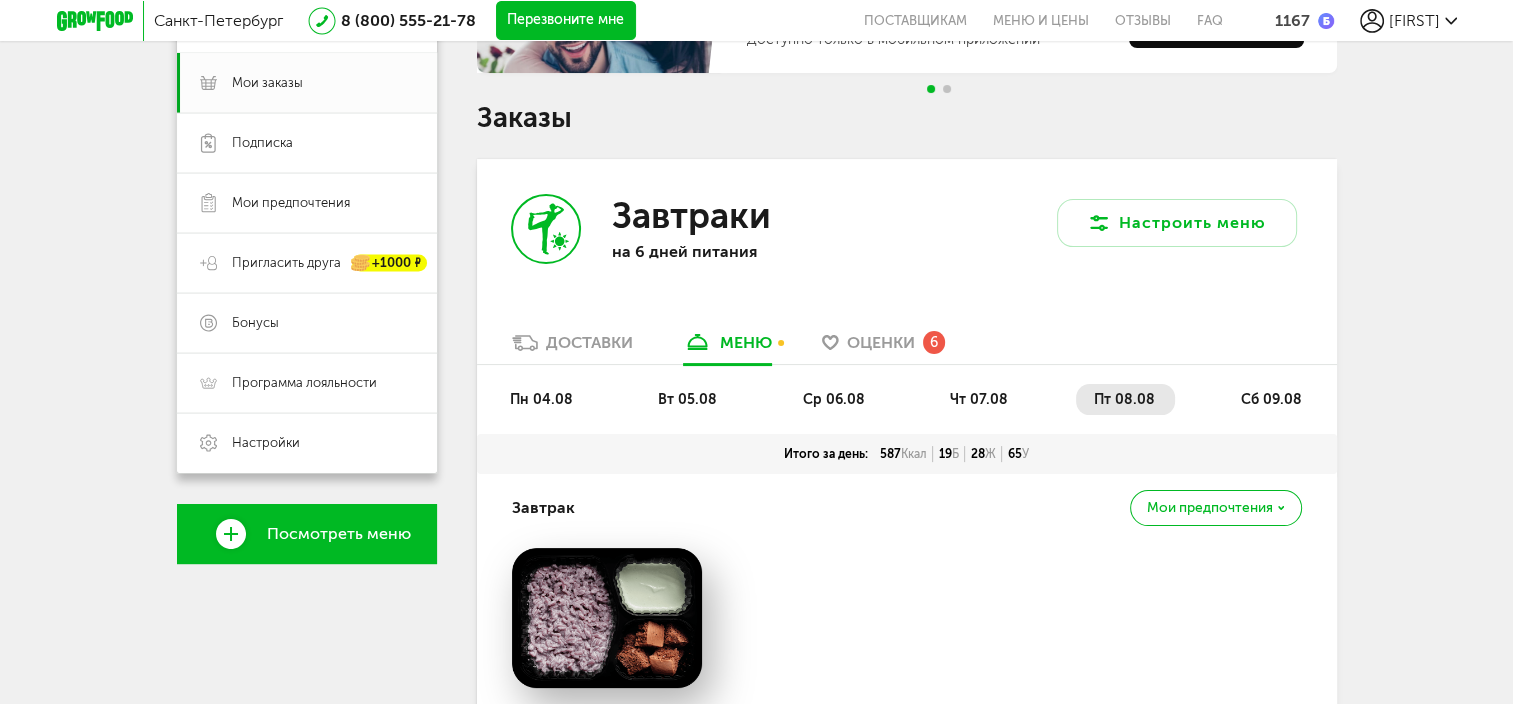 click on "сб 09.08" at bounding box center (1270, 399) 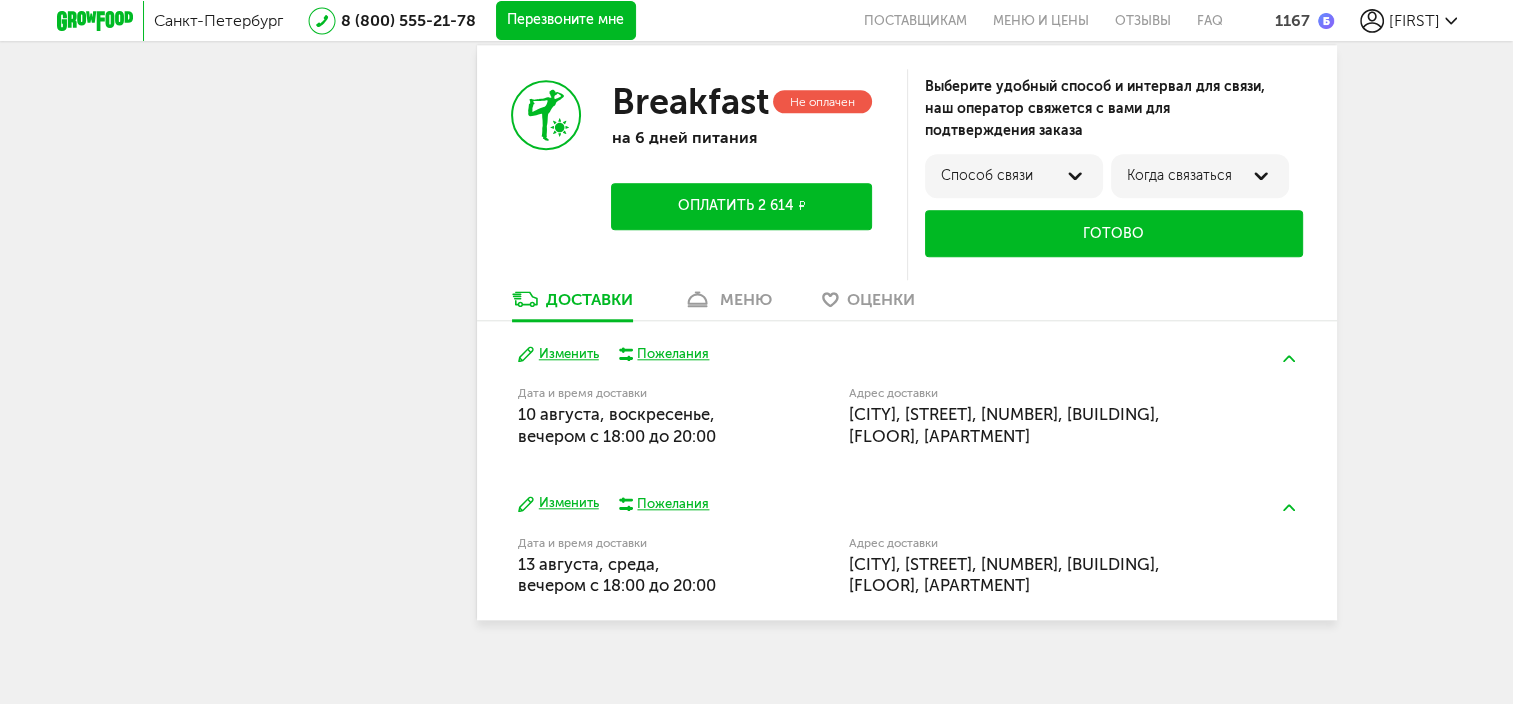 scroll, scrollTop: 1949, scrollLeft: 0, axis: vertical 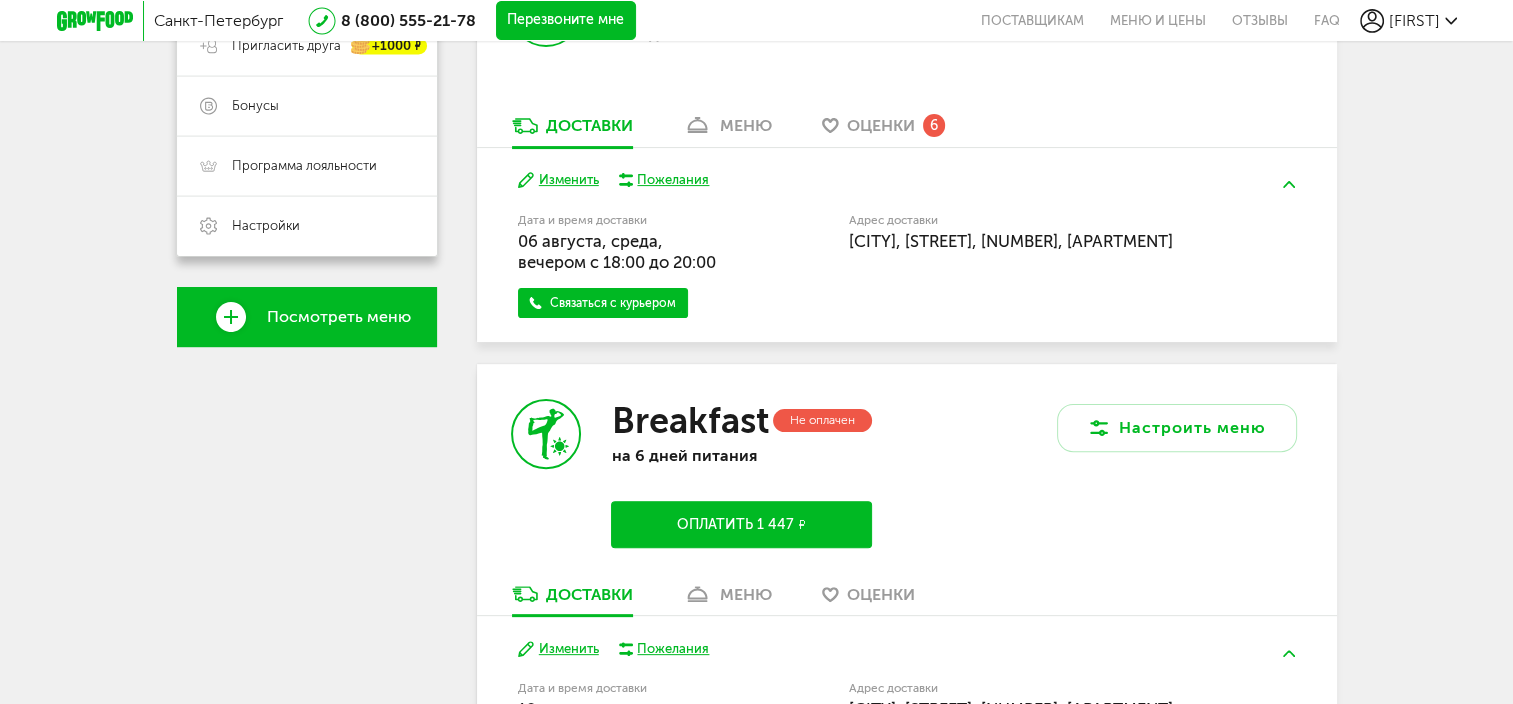 click on "Оплатить 1 447 ₽" at bounding box center (741, 524) 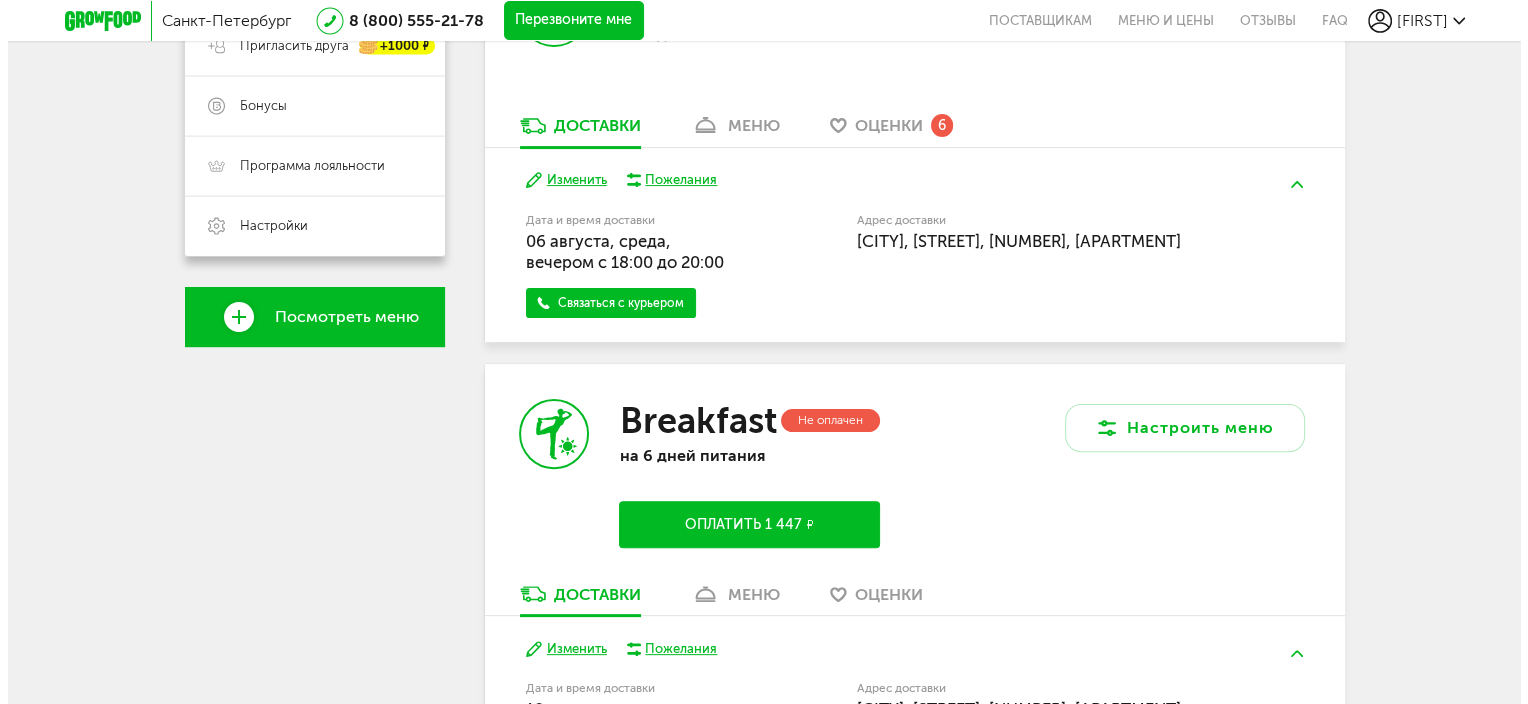 scroll, scrollTop: 0, scrollLeft: 0, axis: both 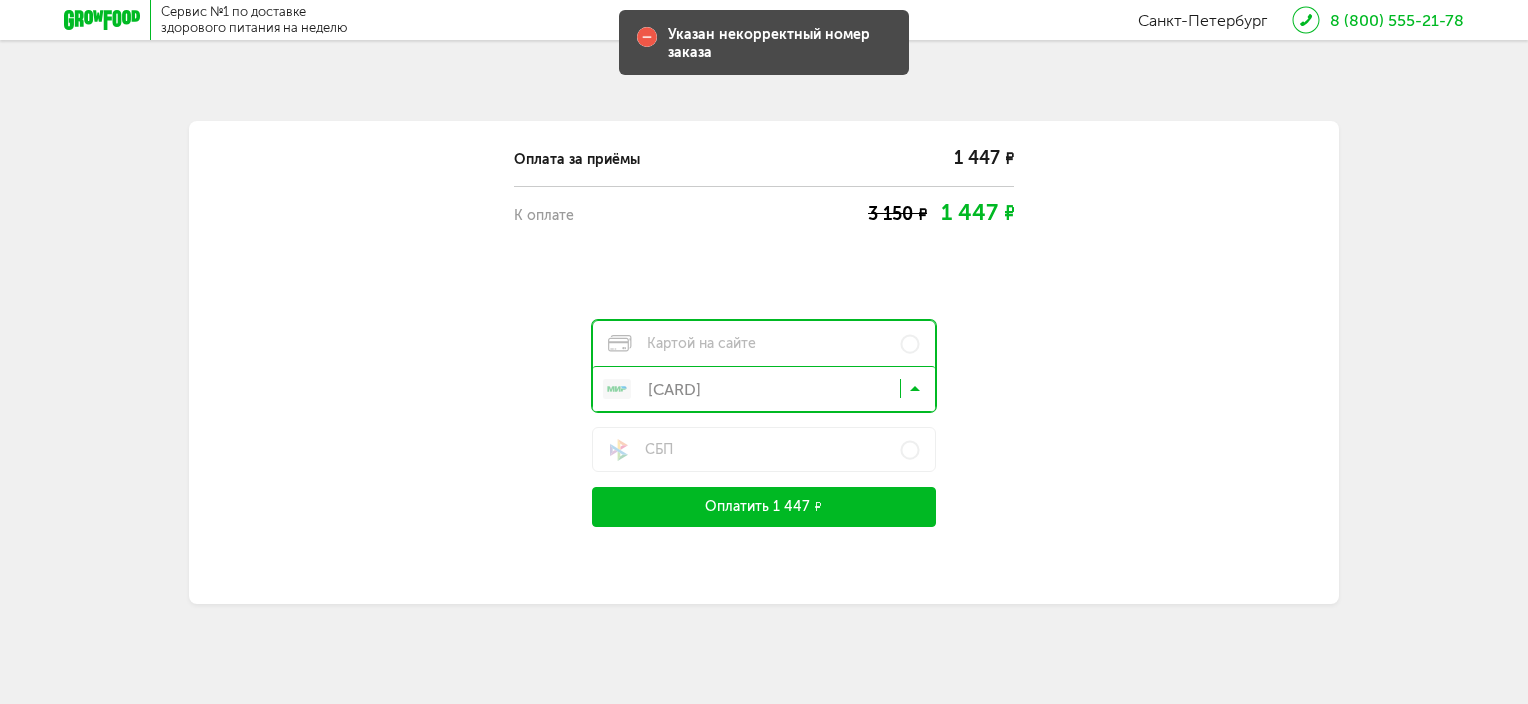 click at bounding box center (915, 393) 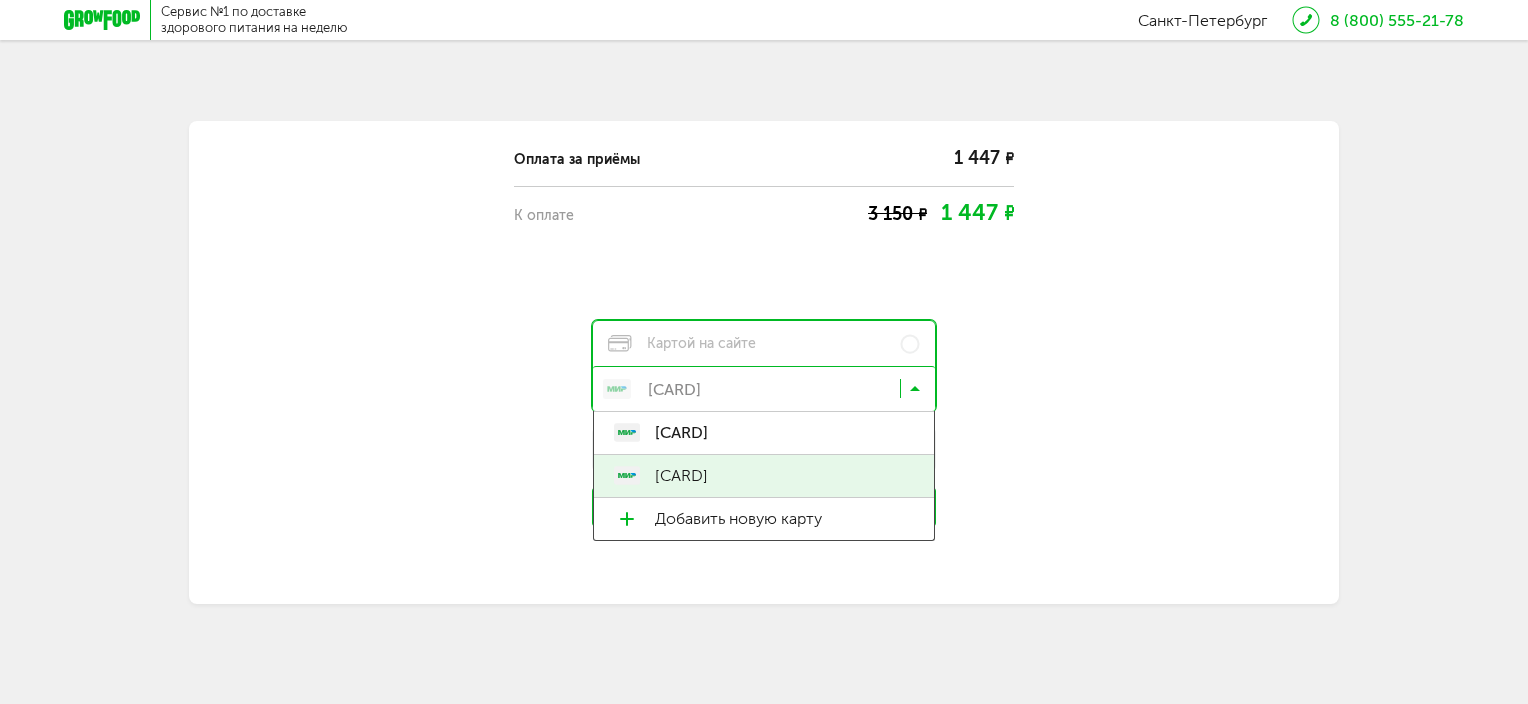 click on "[CARD]" at bounding box center (784, 476) 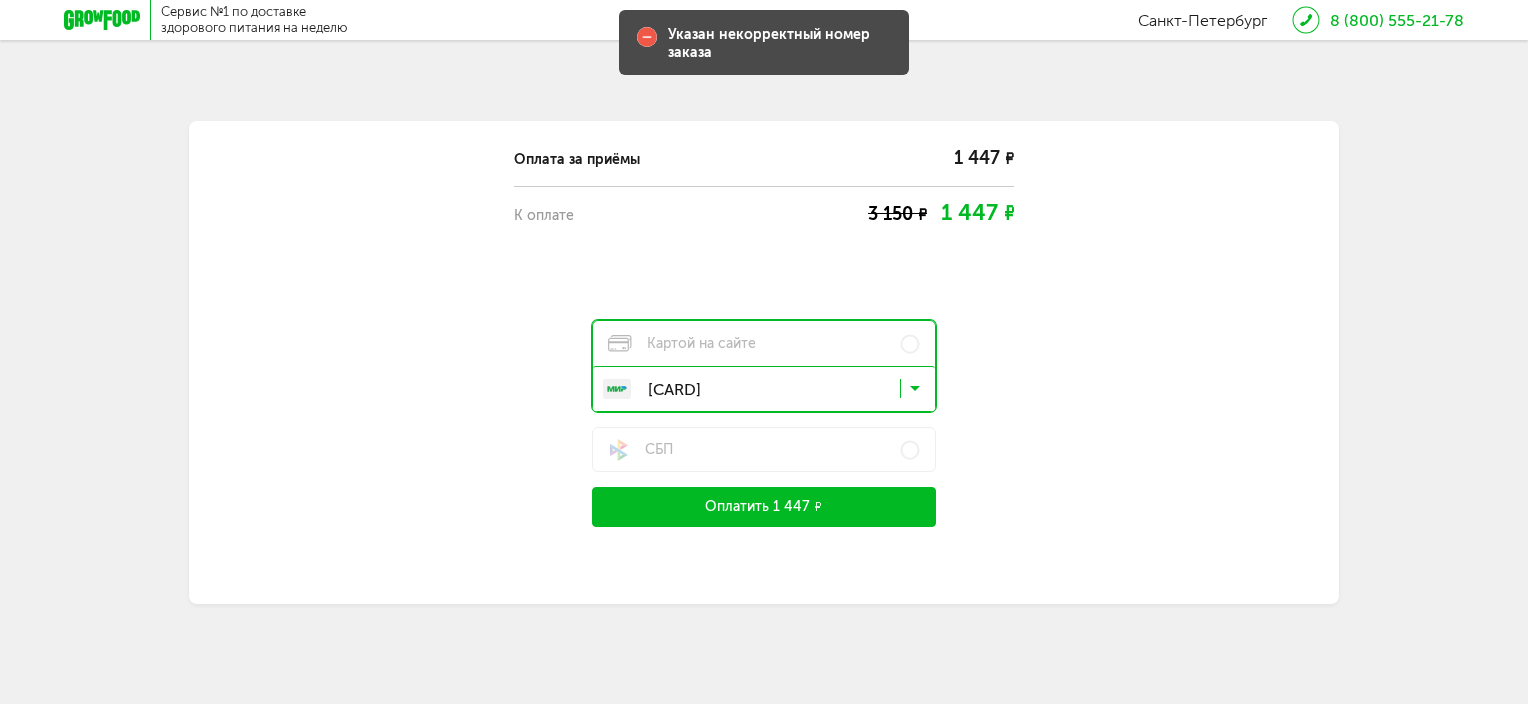 click on "Оплатить 1 447 ₽" at bounding box center [764, 507] 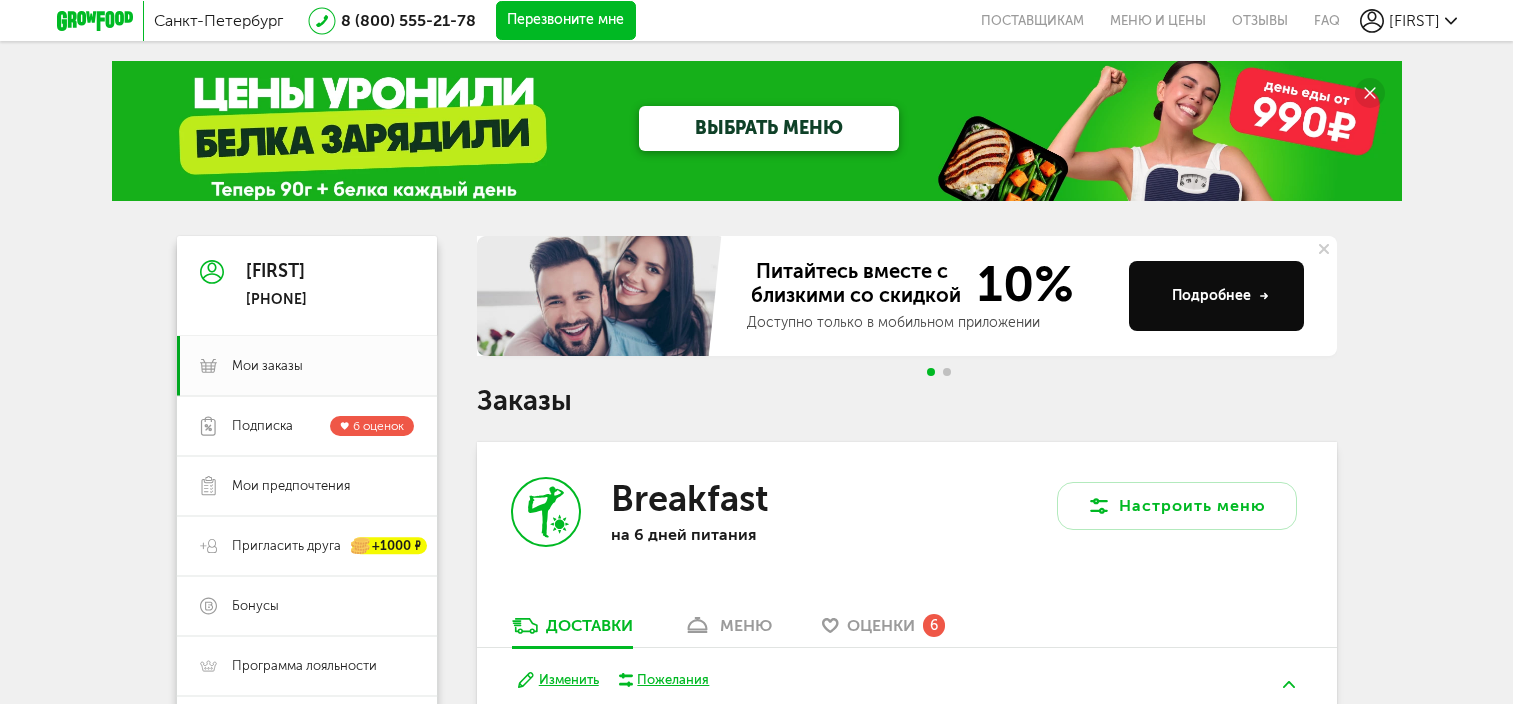 scroll, scrollTop: 0, scrollLeft: 0, axis: both 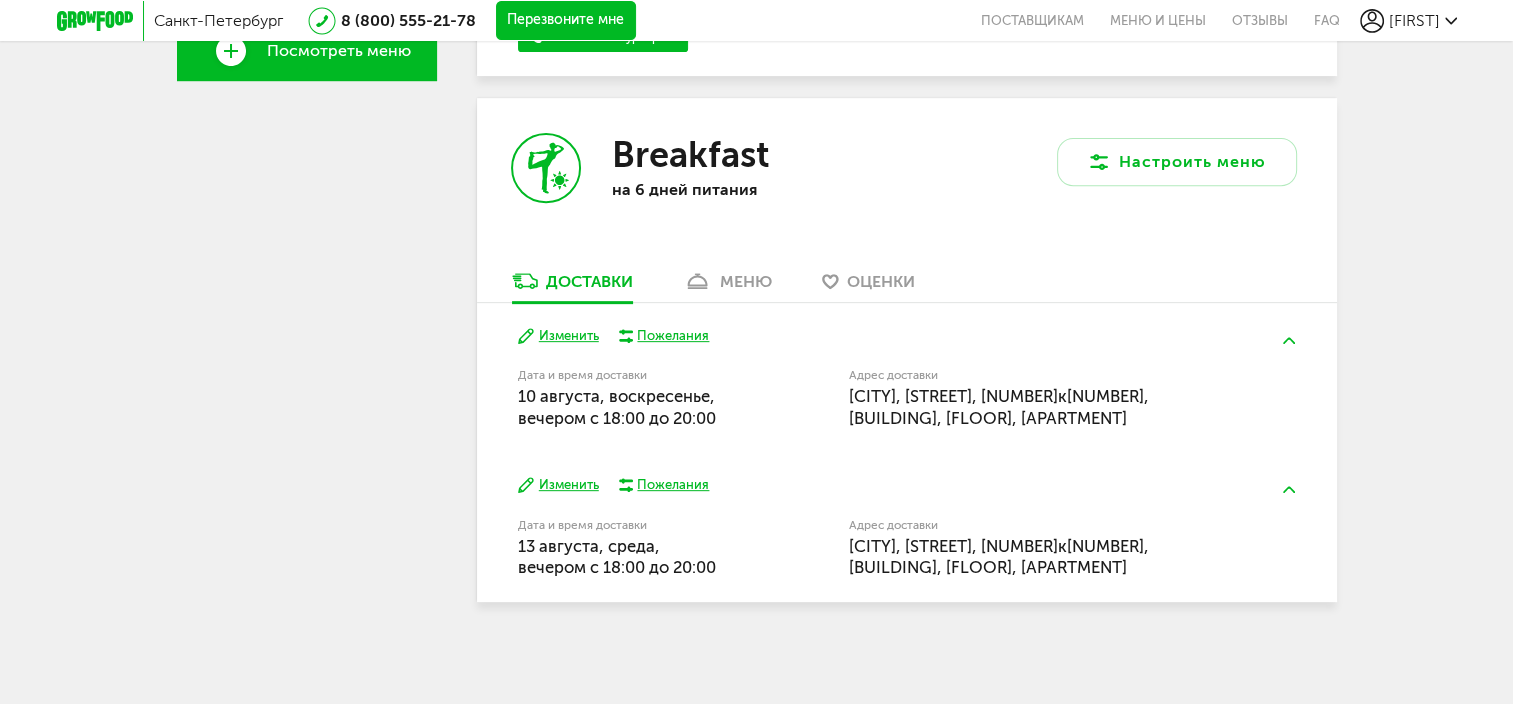 click on "меню" at bounding box center [746, 281] 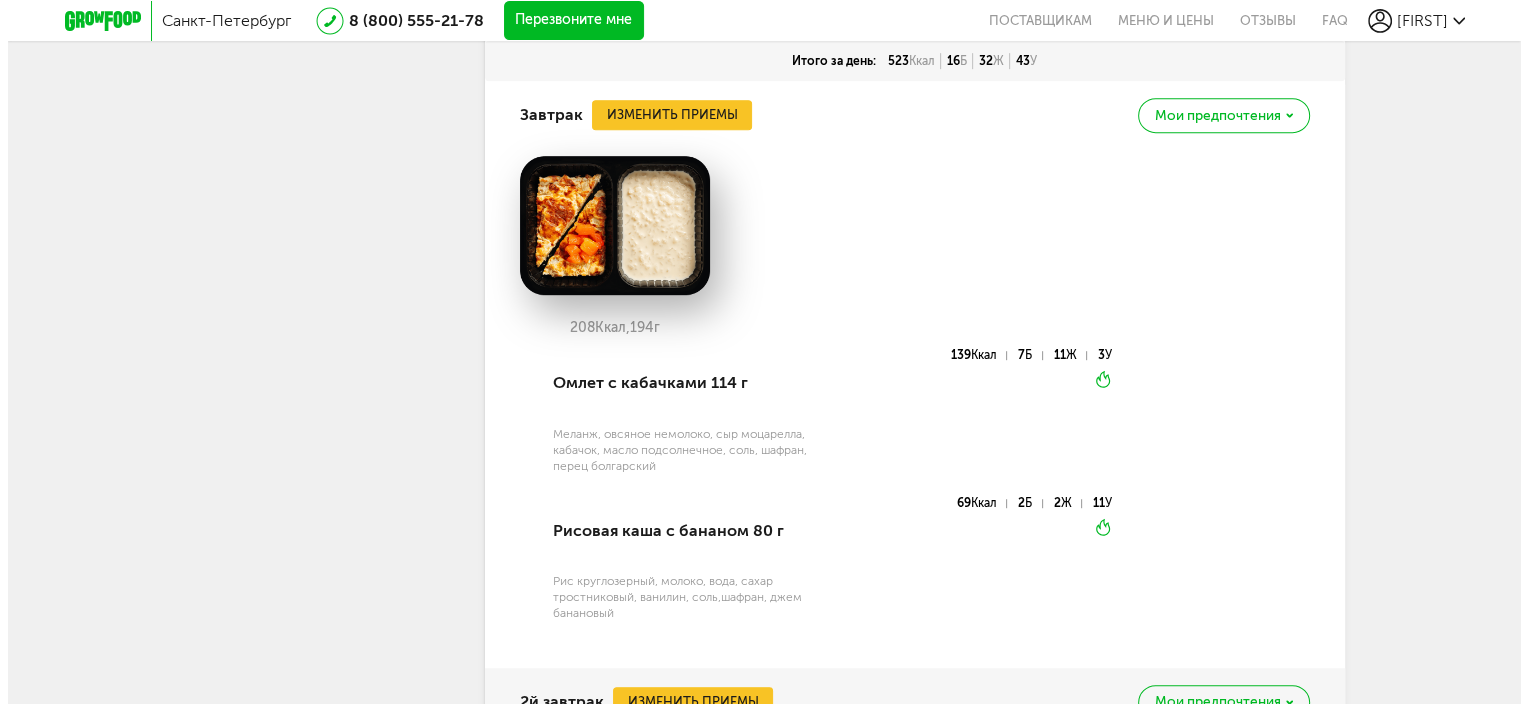 scroll, scrollTop: 1113, scrollLeft: 0, axis: vertical 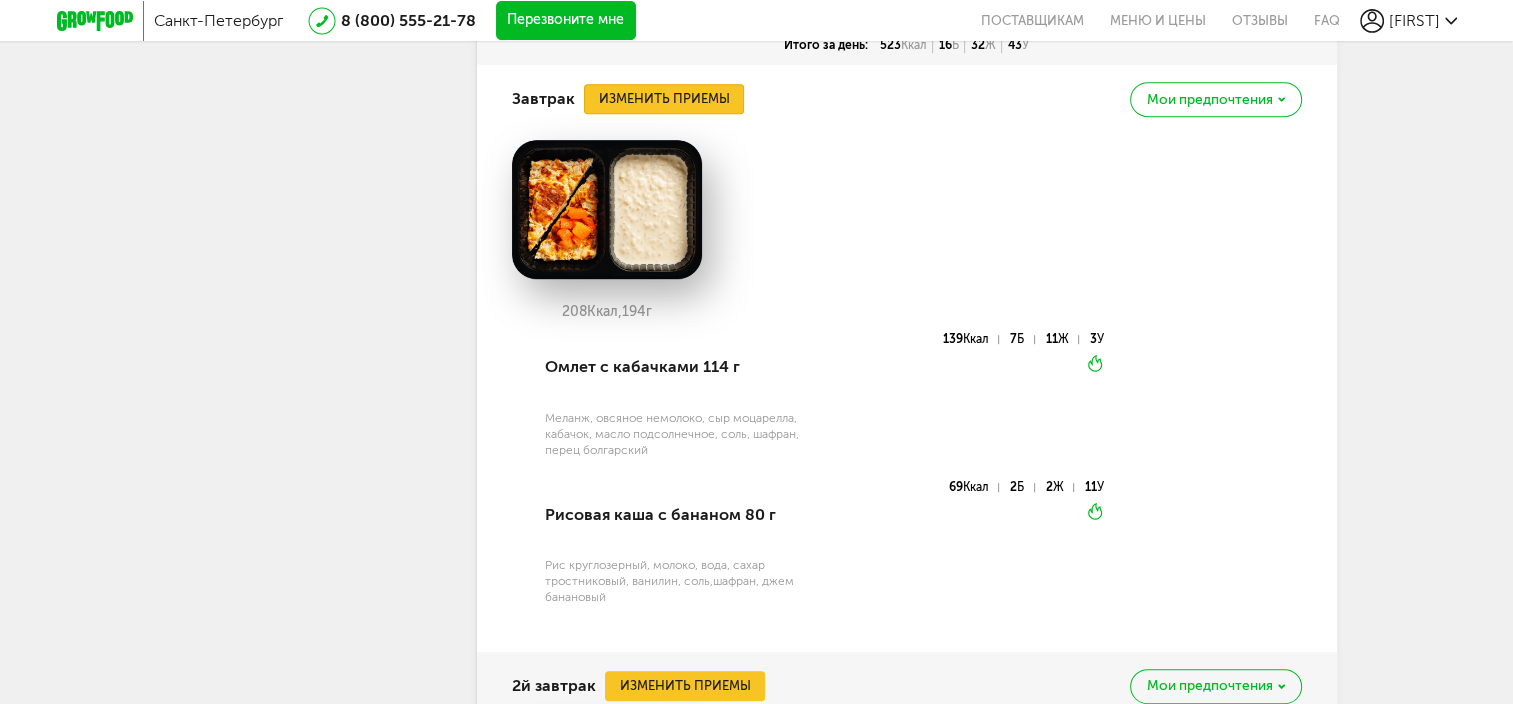 click on "Изменить приемы" at bounding box center (664, 99) 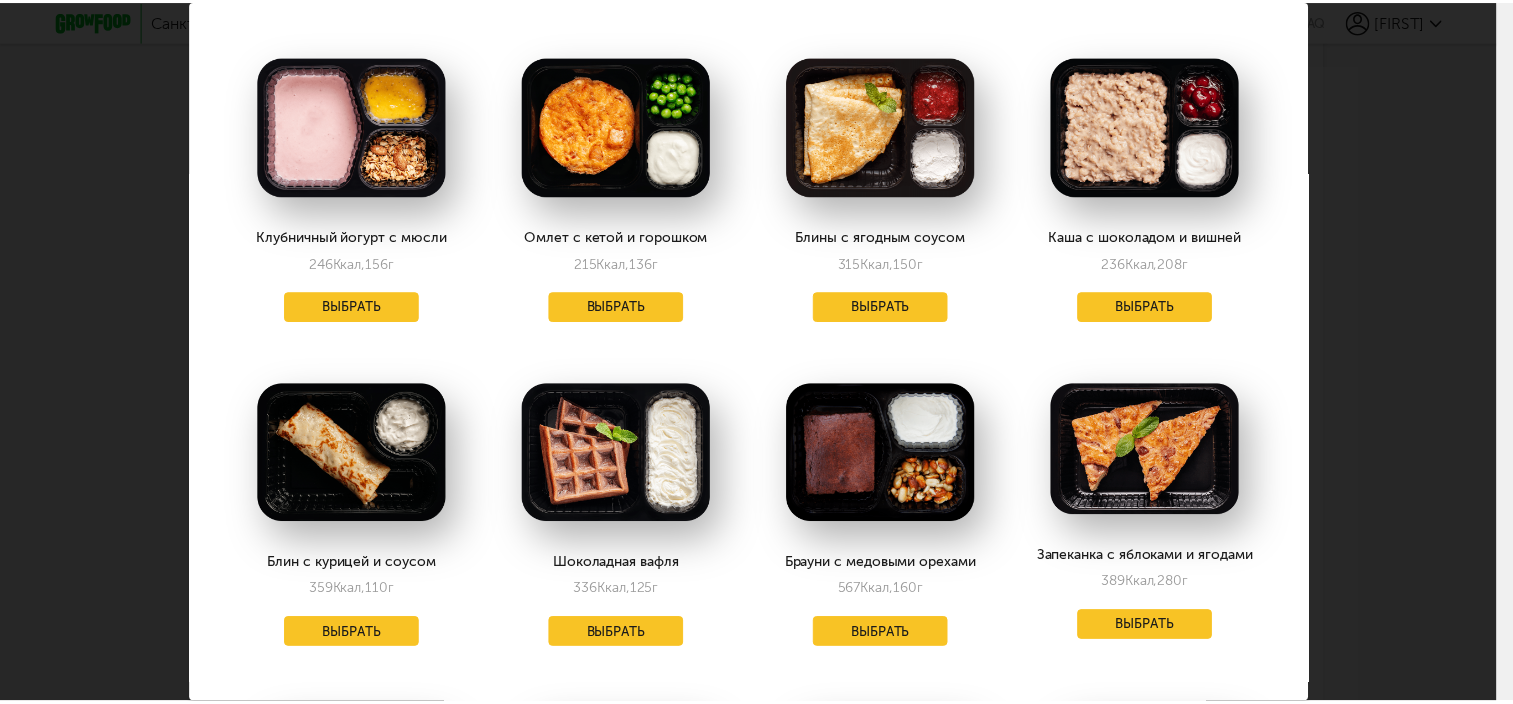 scroll, scrollTop: 36, scrollLeft: 0, axis: vertical 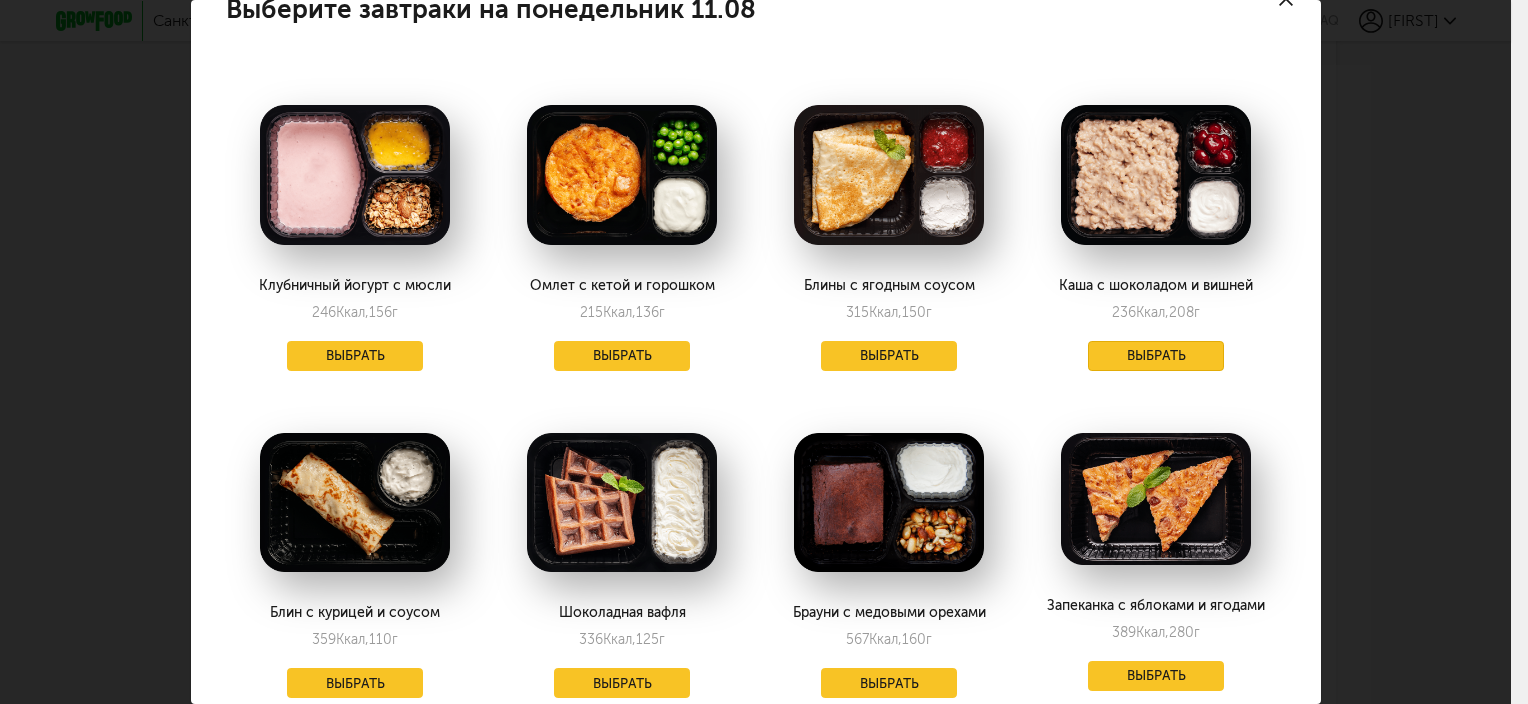 click on "Выбрать" at bounding box center (1156, 356) 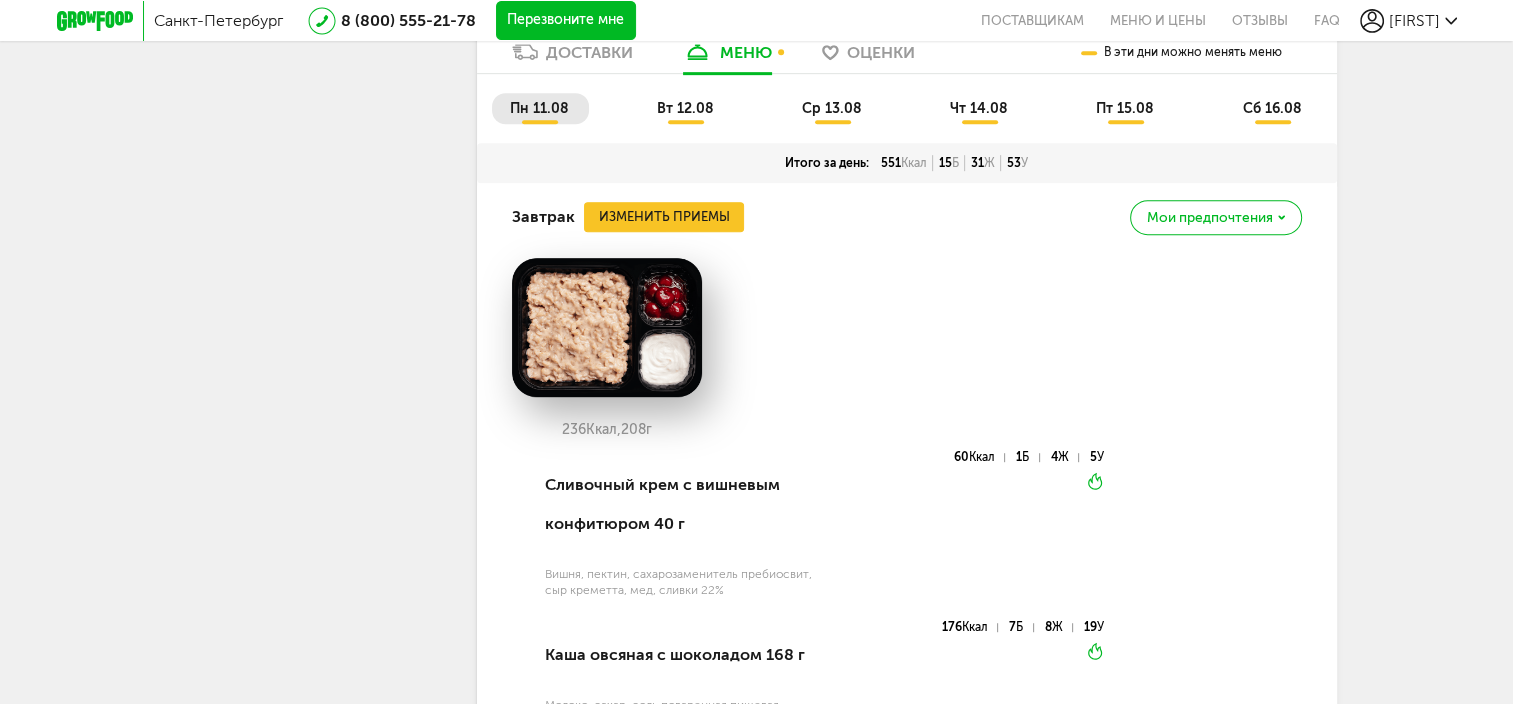 scroll, scrollTop: 1013, scrollLeft: 0, axis: vertical 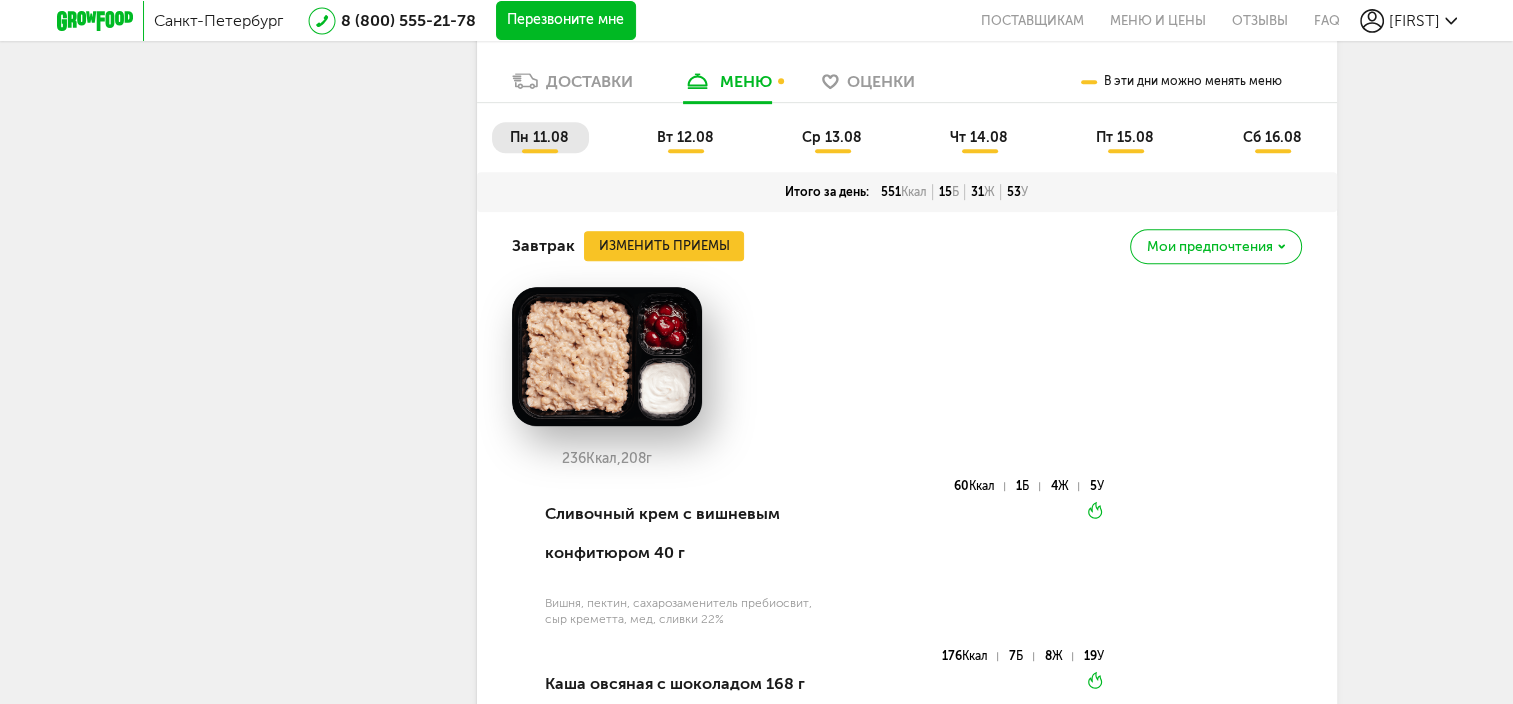 click on "вт 12.08" at bounding box center (685, 137) 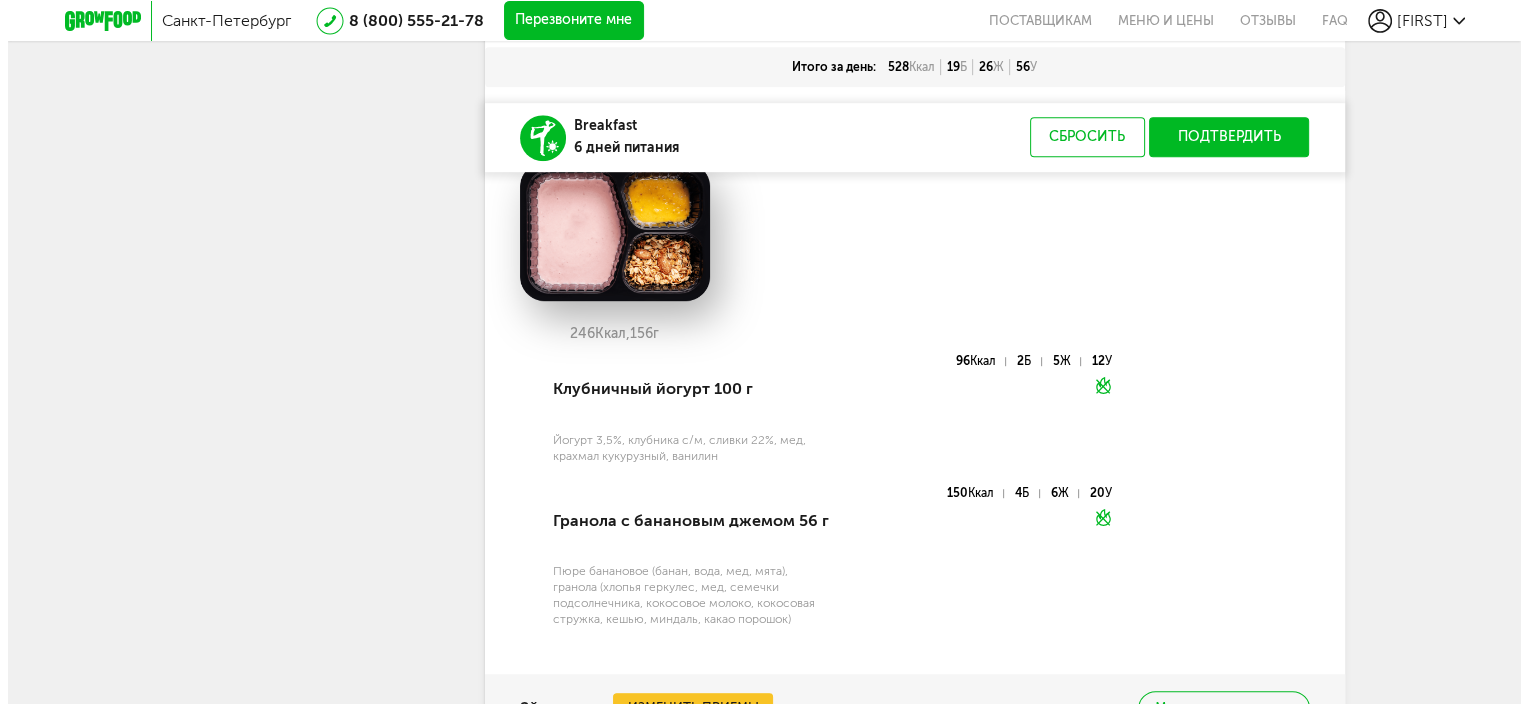 scroll, scrollTop: 1113, scrollLeft: 0, axis: vertical 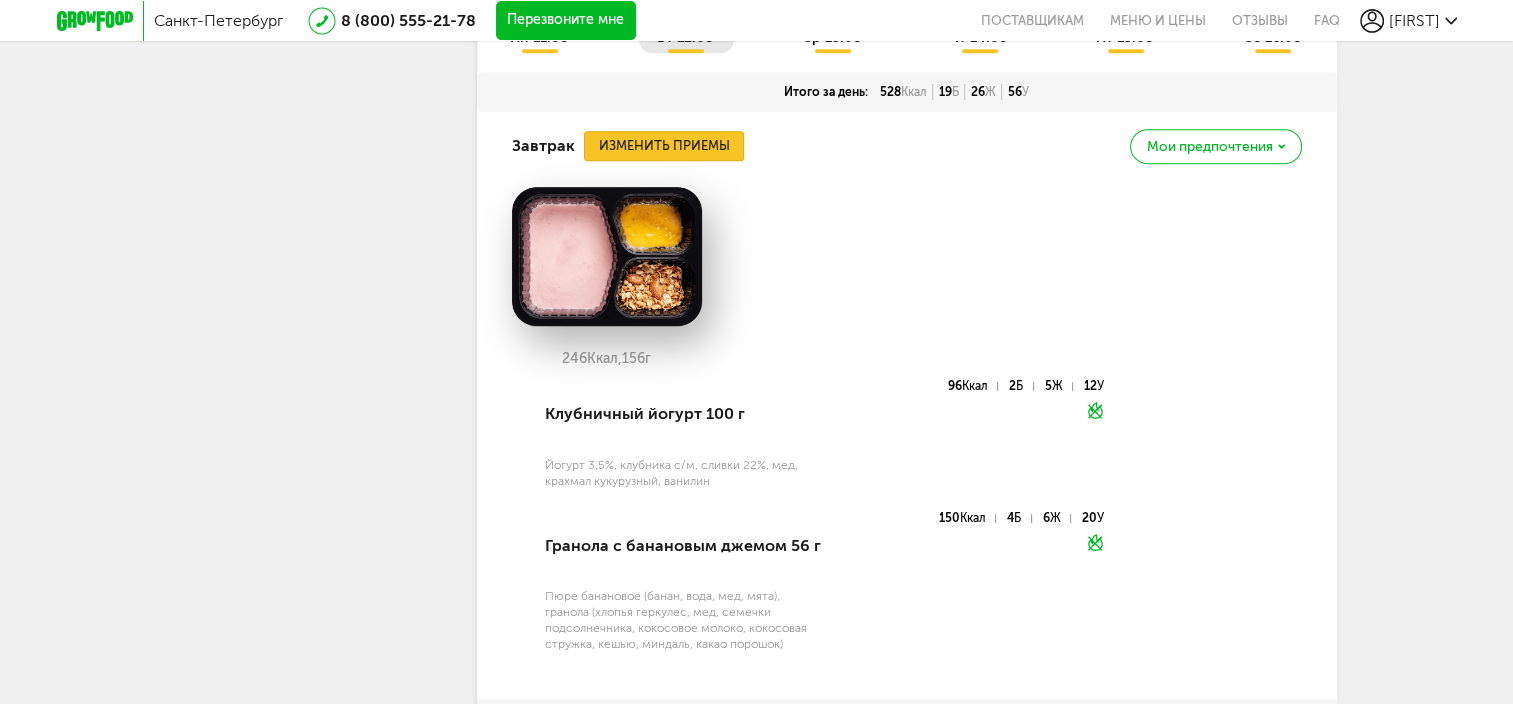 click on "Изменить приемы" at bounding box center [664, 146] 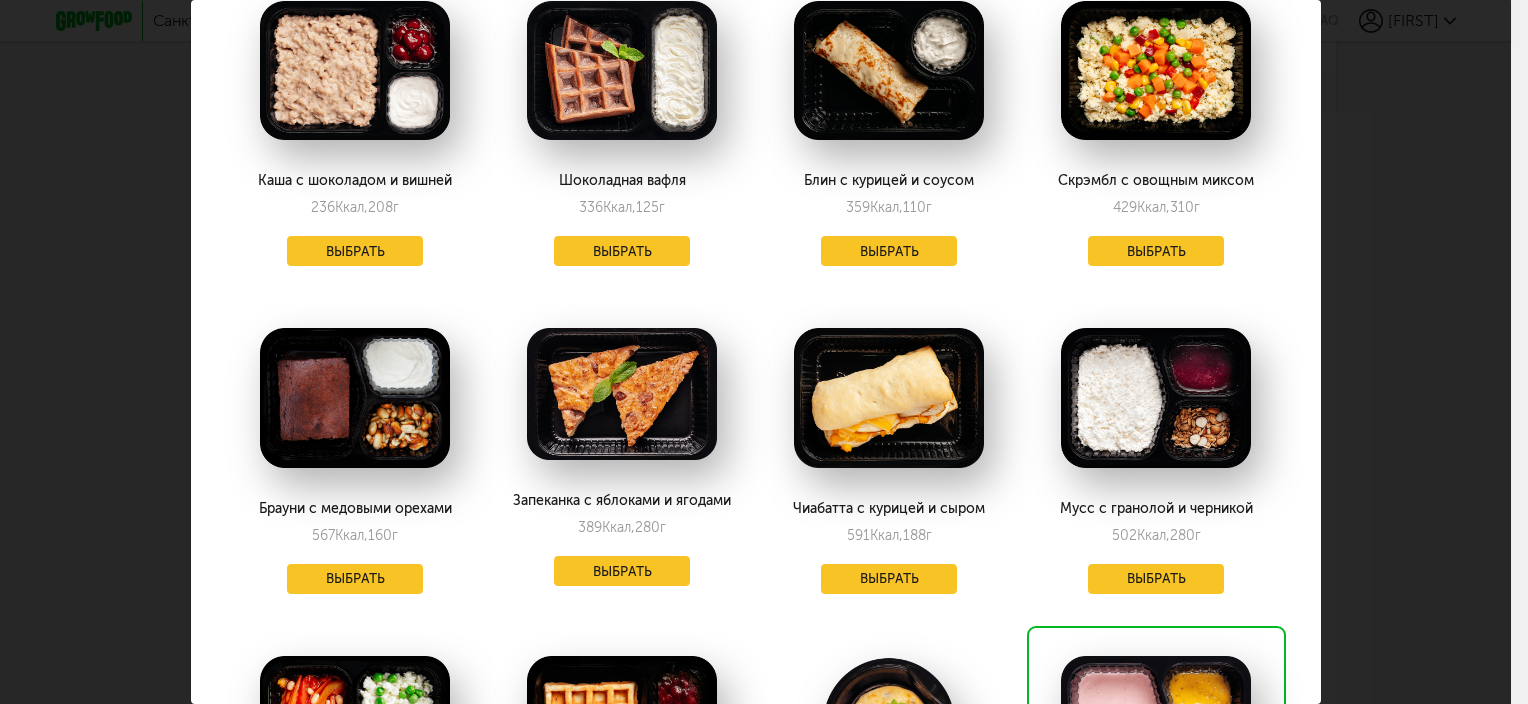 scroll, scrollTop: 336, scrollLeft: 0, axis: vertical 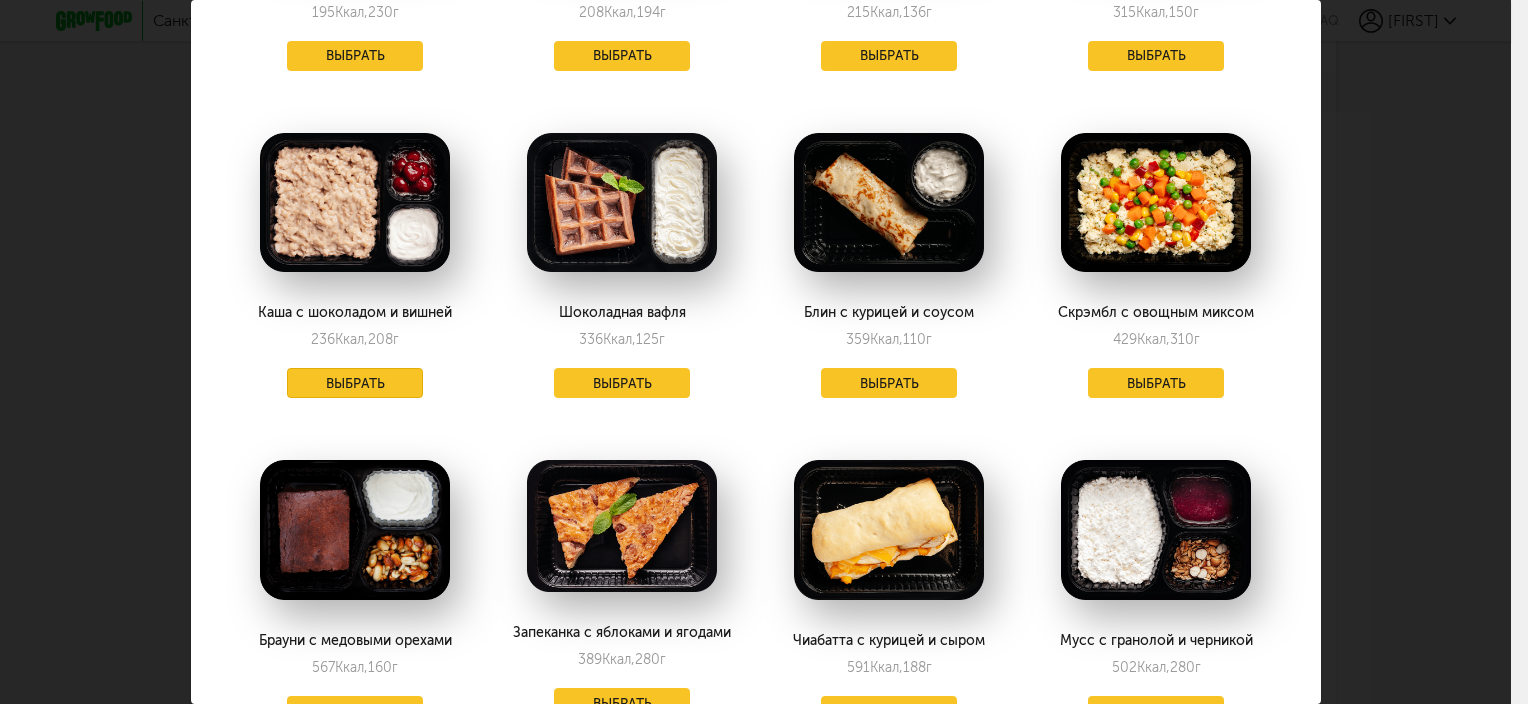 click on "Выбрать" at bounding box center [355, 383] 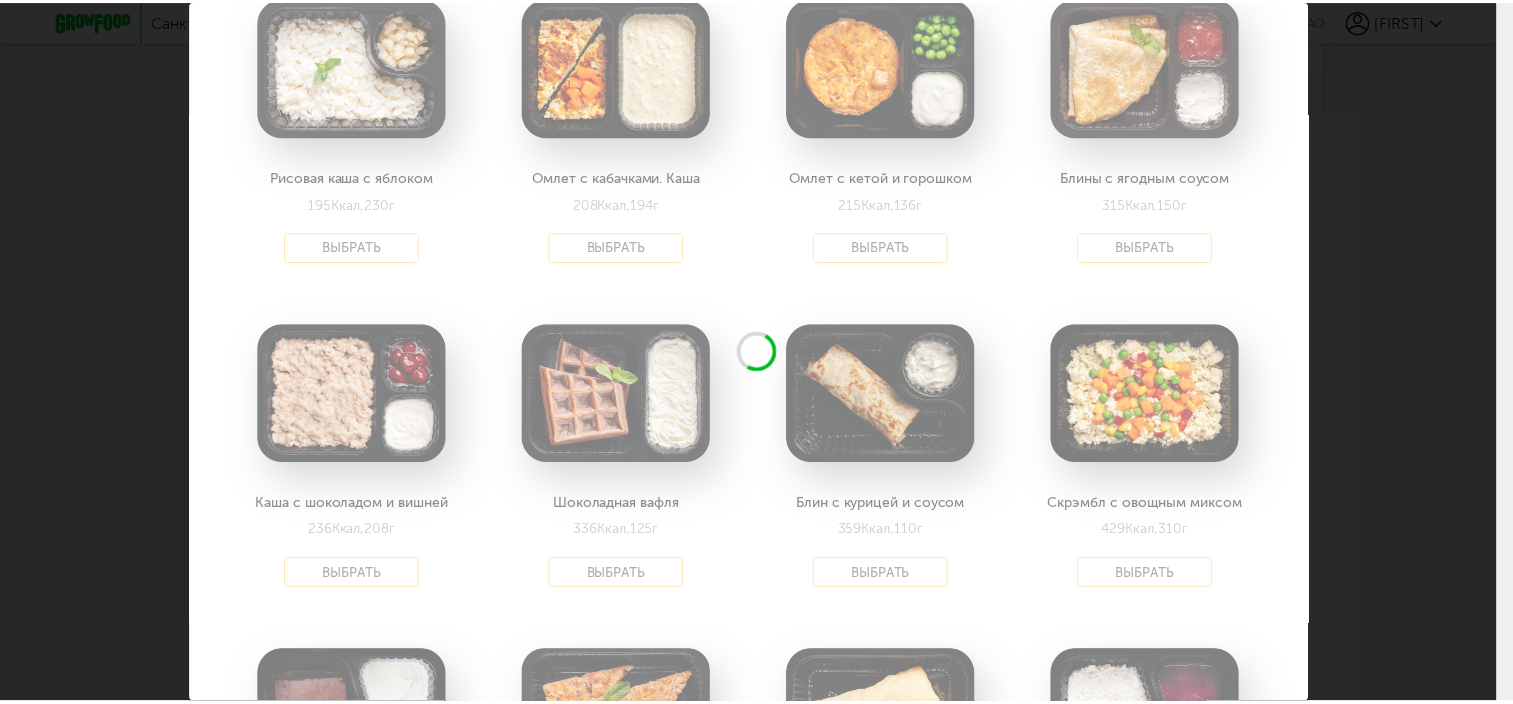 scroll, scrollTop: 136, scrollLeft: 0, axis: vertical 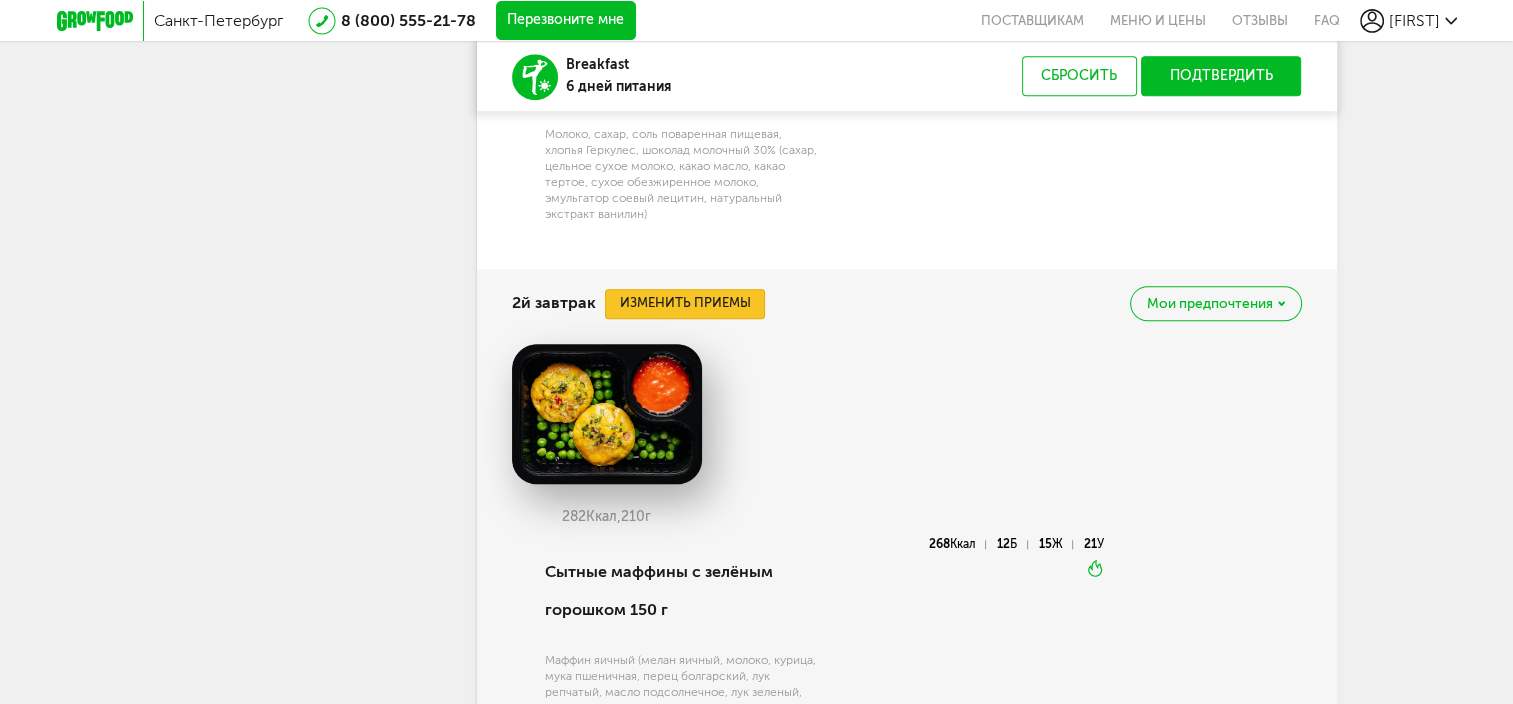click on "Изменить приемы" at bounding box center [685, 304] 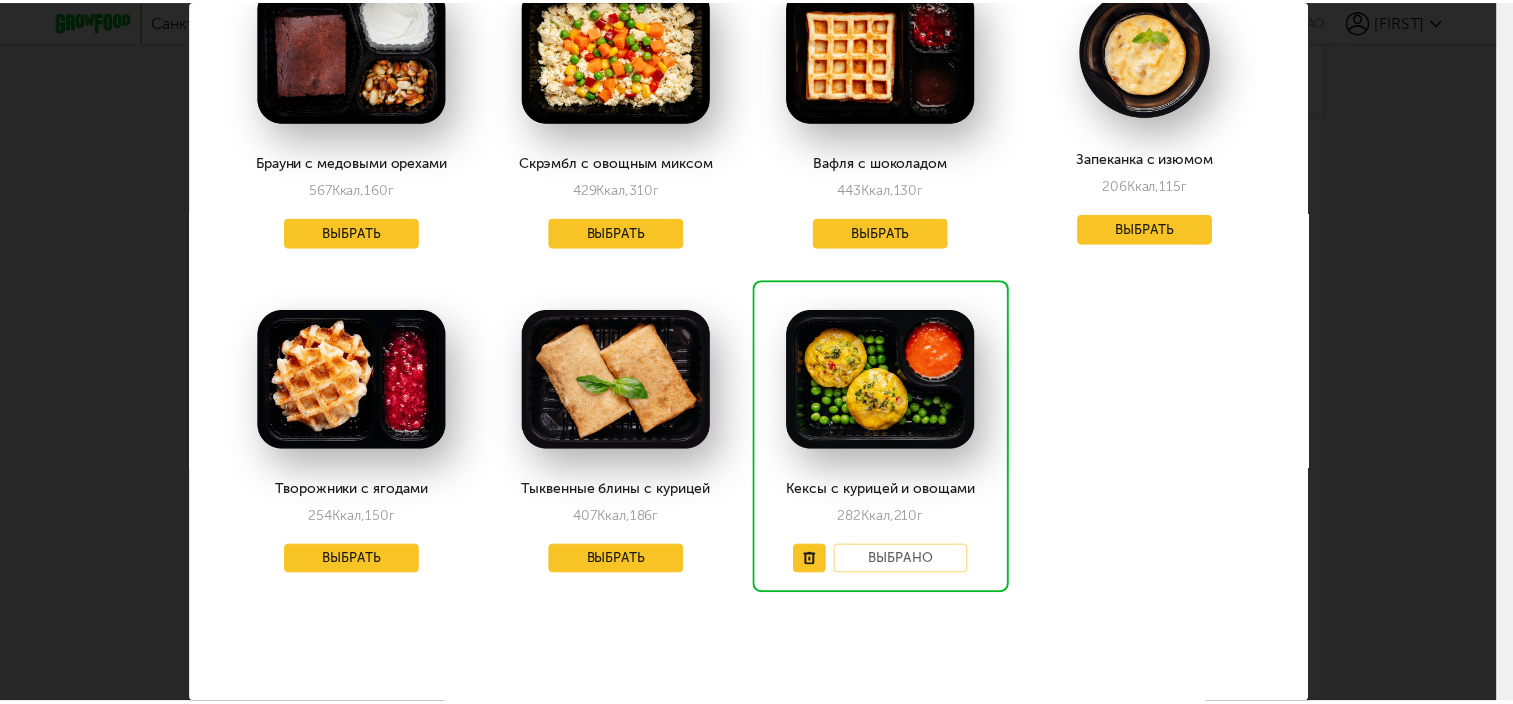 scroll, scrollTop: 828, scrollLeft: 0, axis: vertical 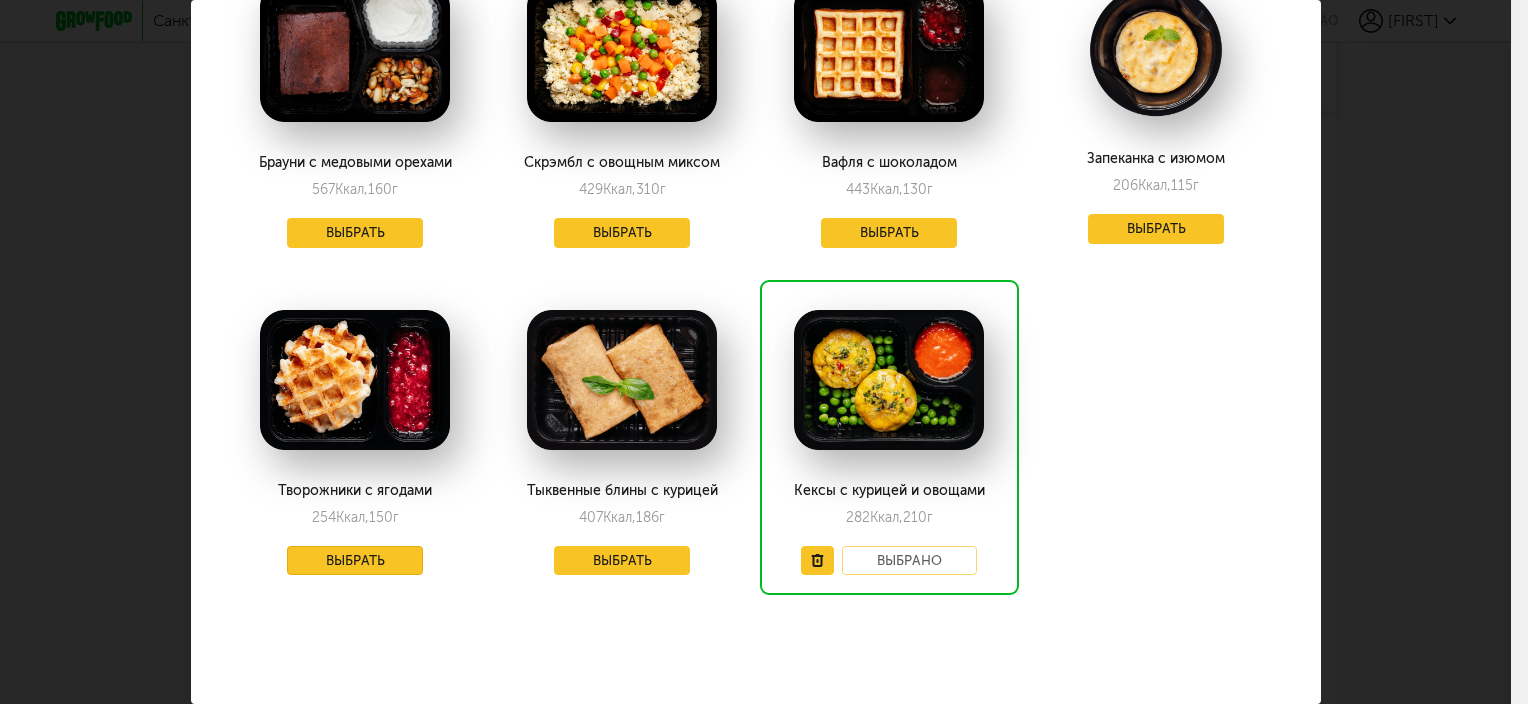 click on "Выбрать" at bounding box center [355, 561] 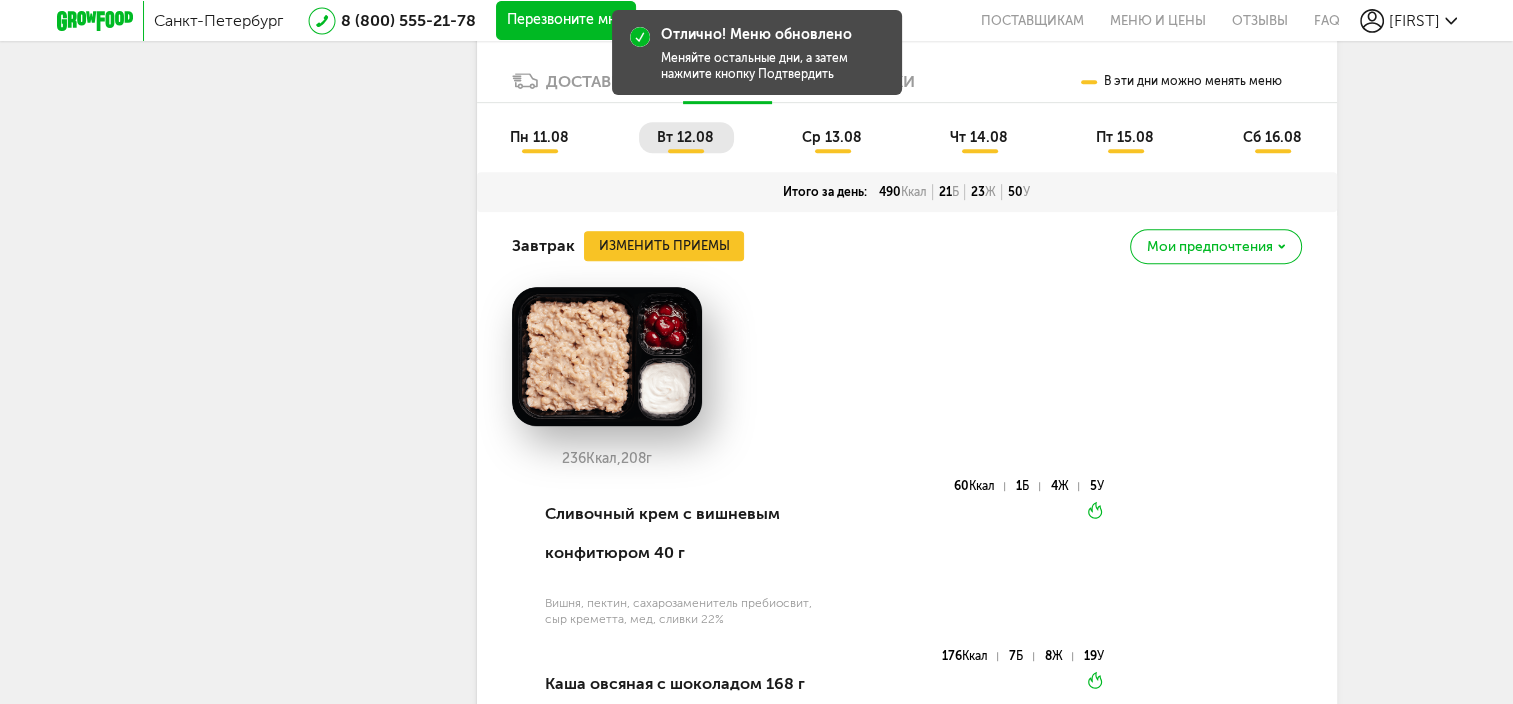 scroll, scrollTop: 913, scrollLeft: 0, axis: vertical 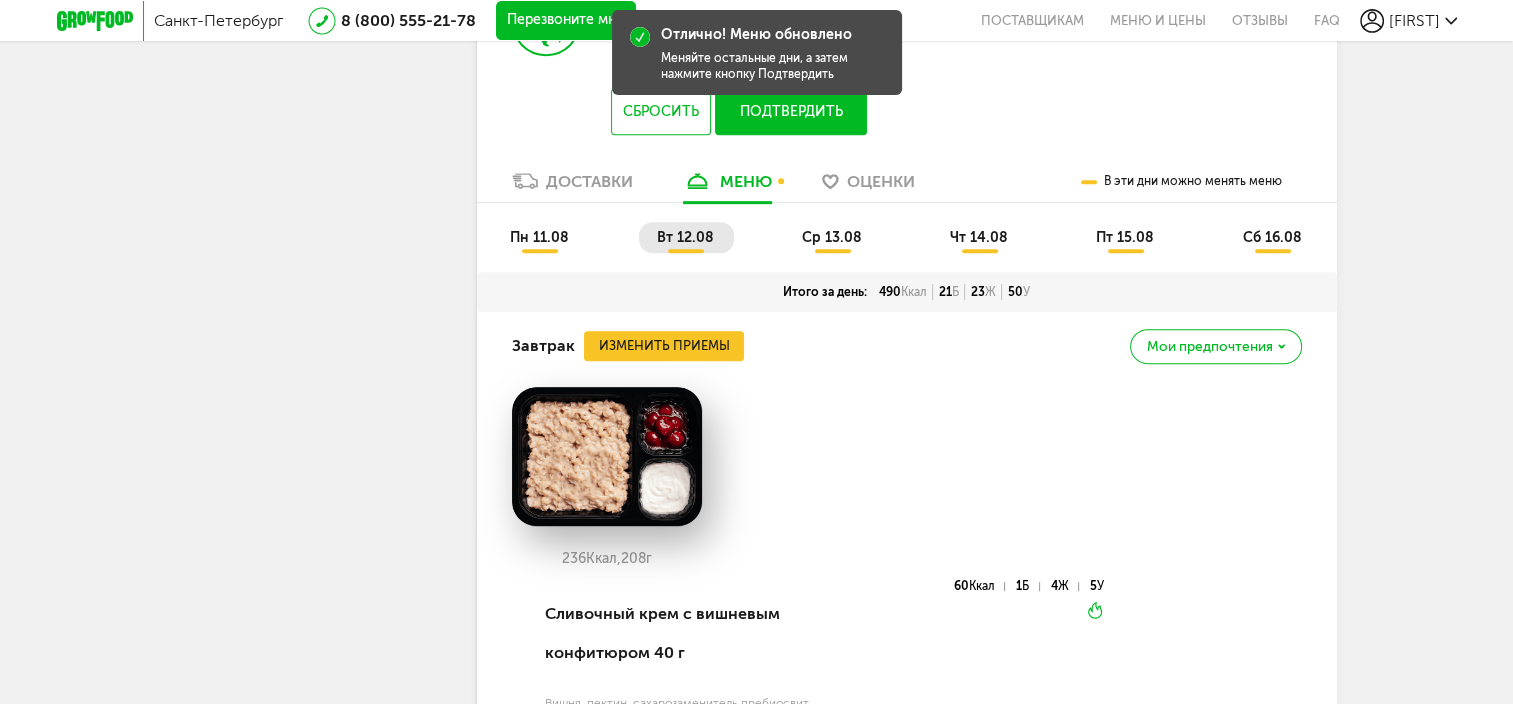 click on "ср 13.08" at bounding box center [832, 237] 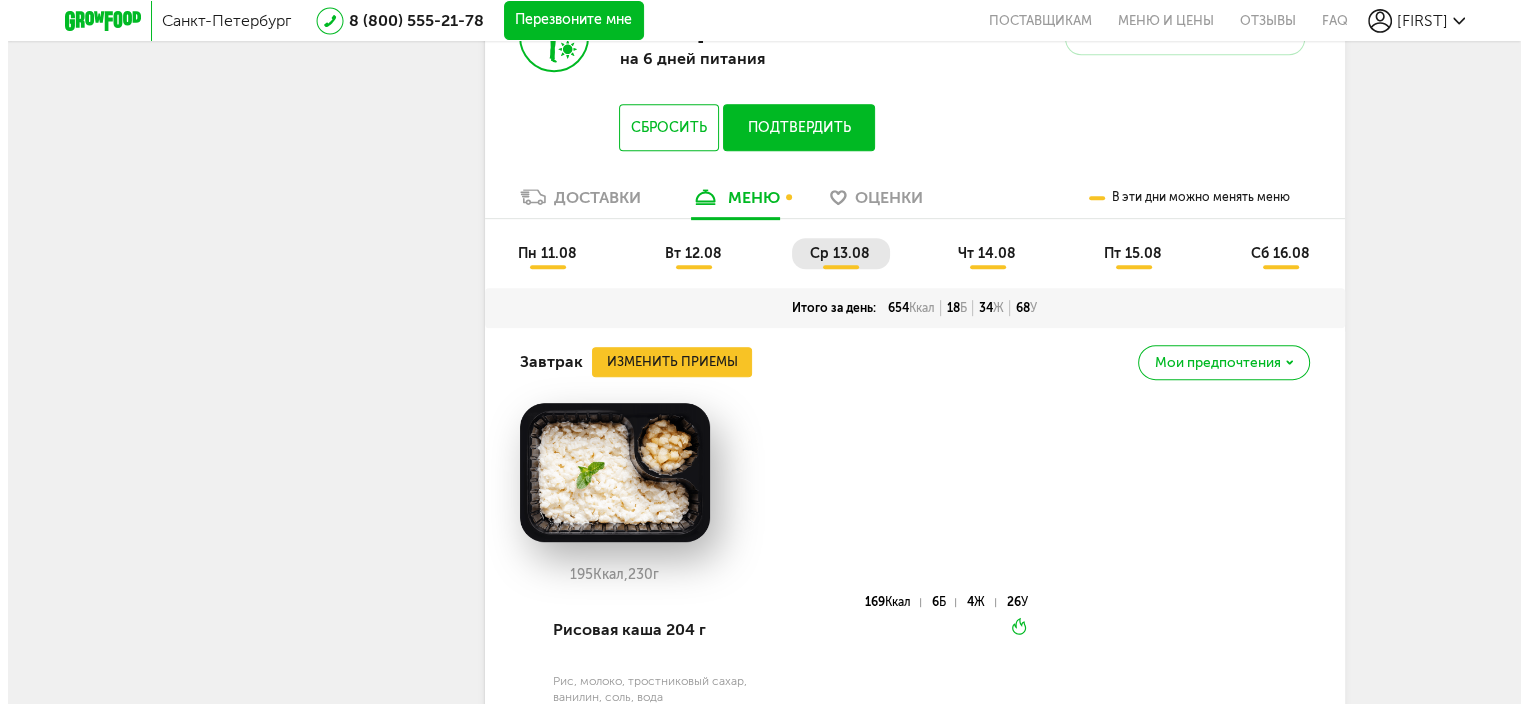 scroll, scrollTop: 913, scrollLeft: 0, axis: vertical 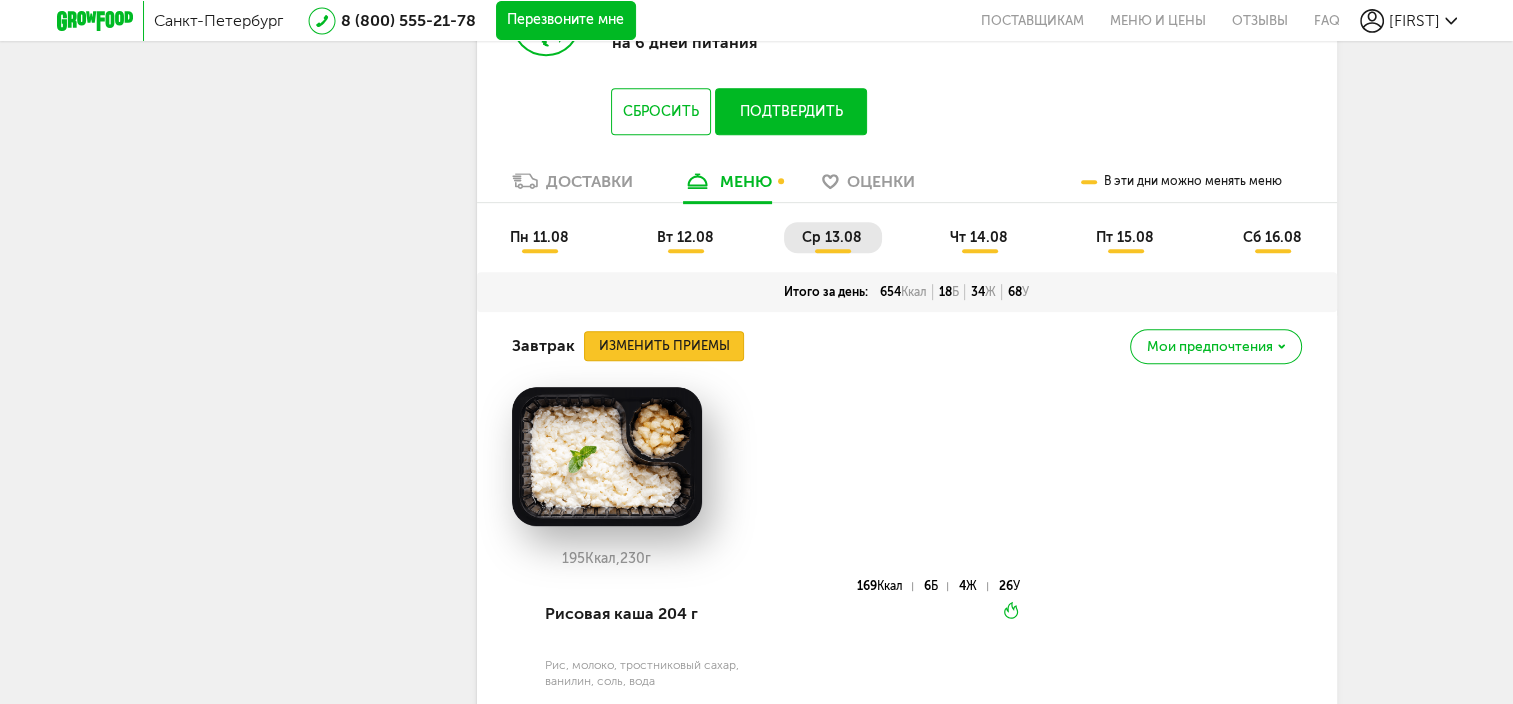 click on "Изменить приемы" at bounding box center [664, 346] 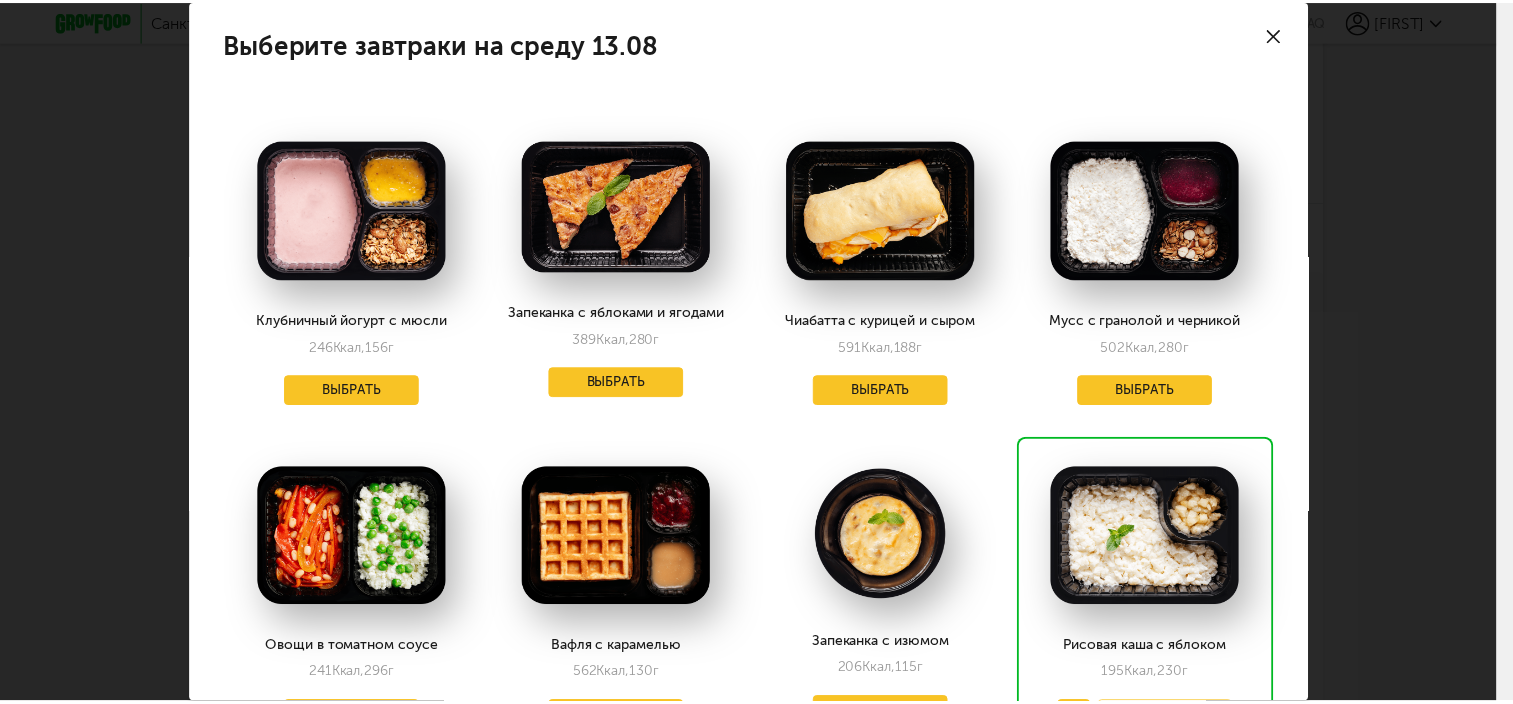 scroll, scrollTop: 0, scrollLeft: 0, axis: both 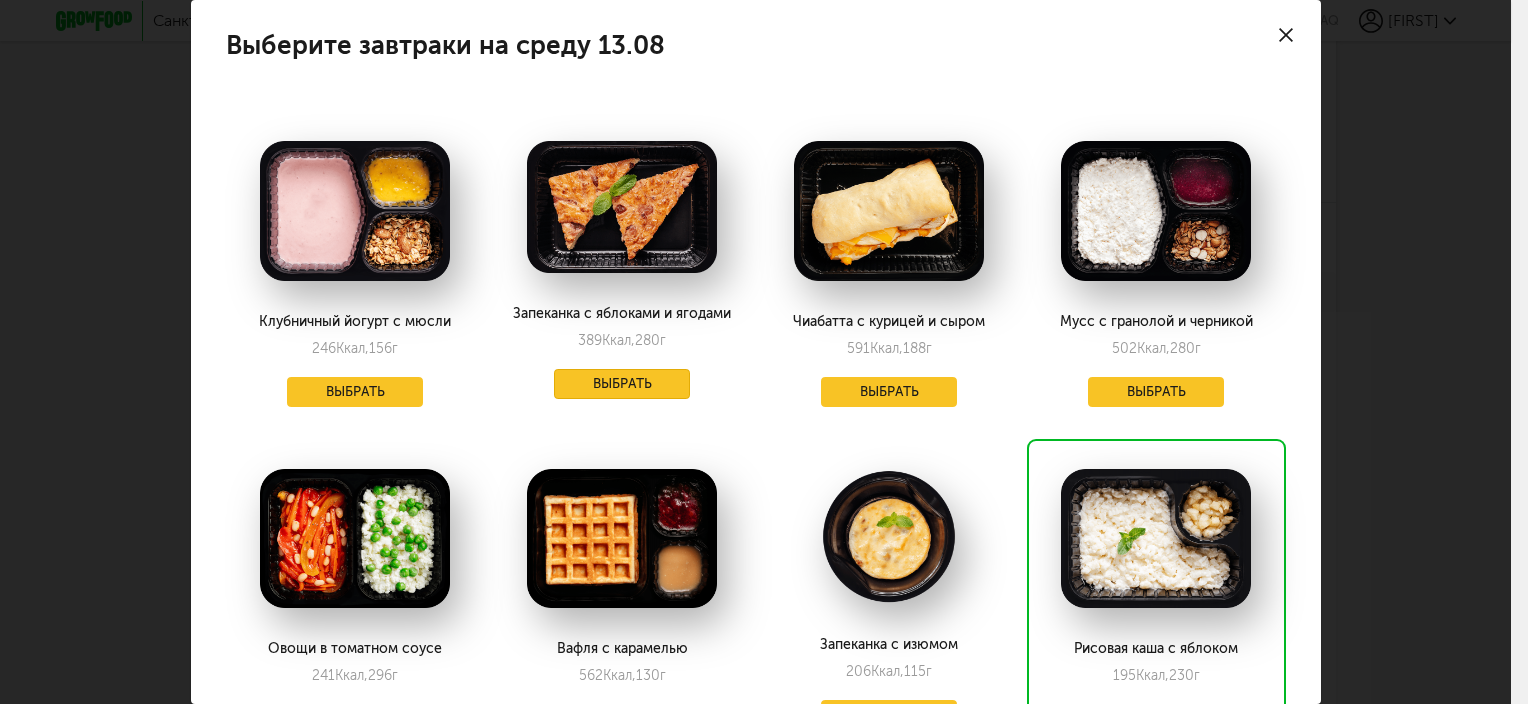 click on "Выбрать" at bounding box center [622, 384] 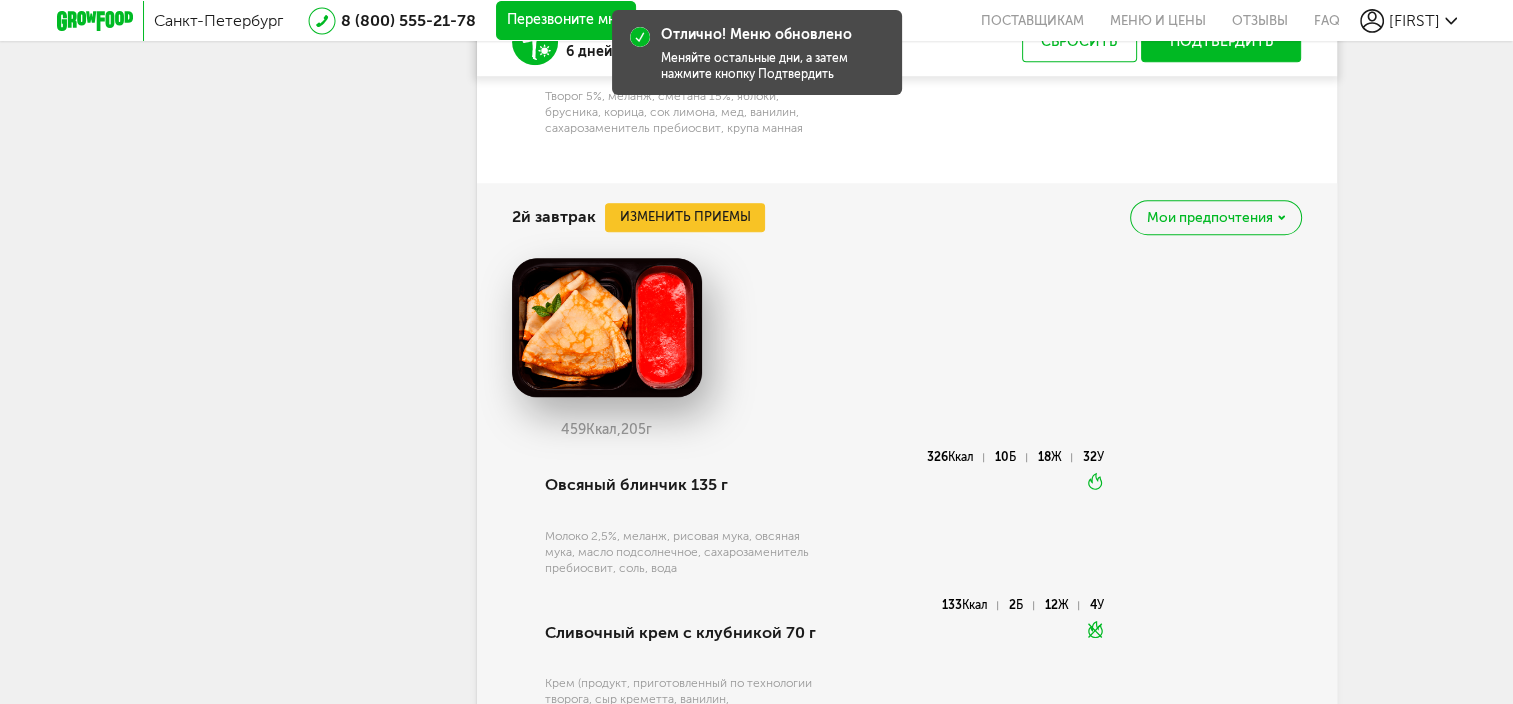 scroll, scrollTop: 1513, scrollLeft: 0, axis: vertical 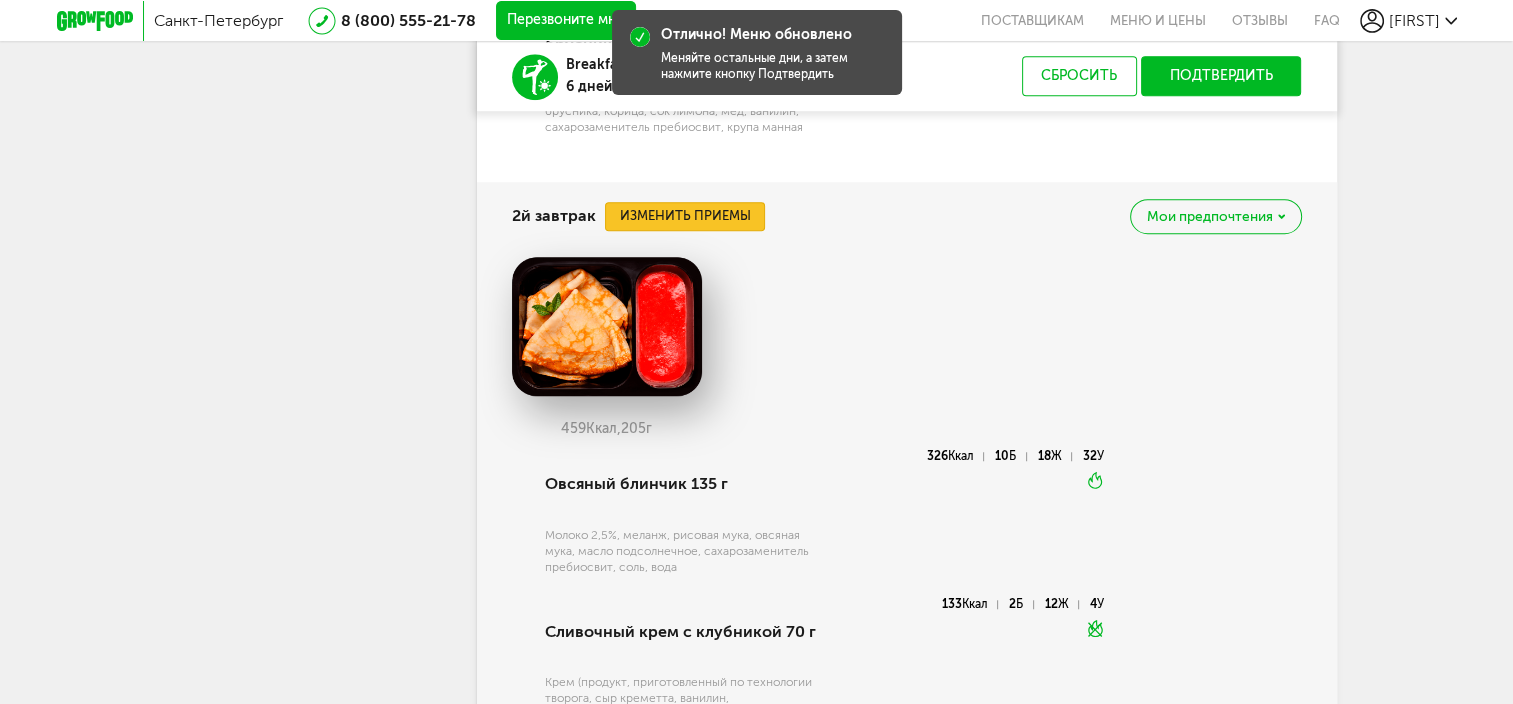 click on "Изменить приемы" at bounding box center (685, 217) 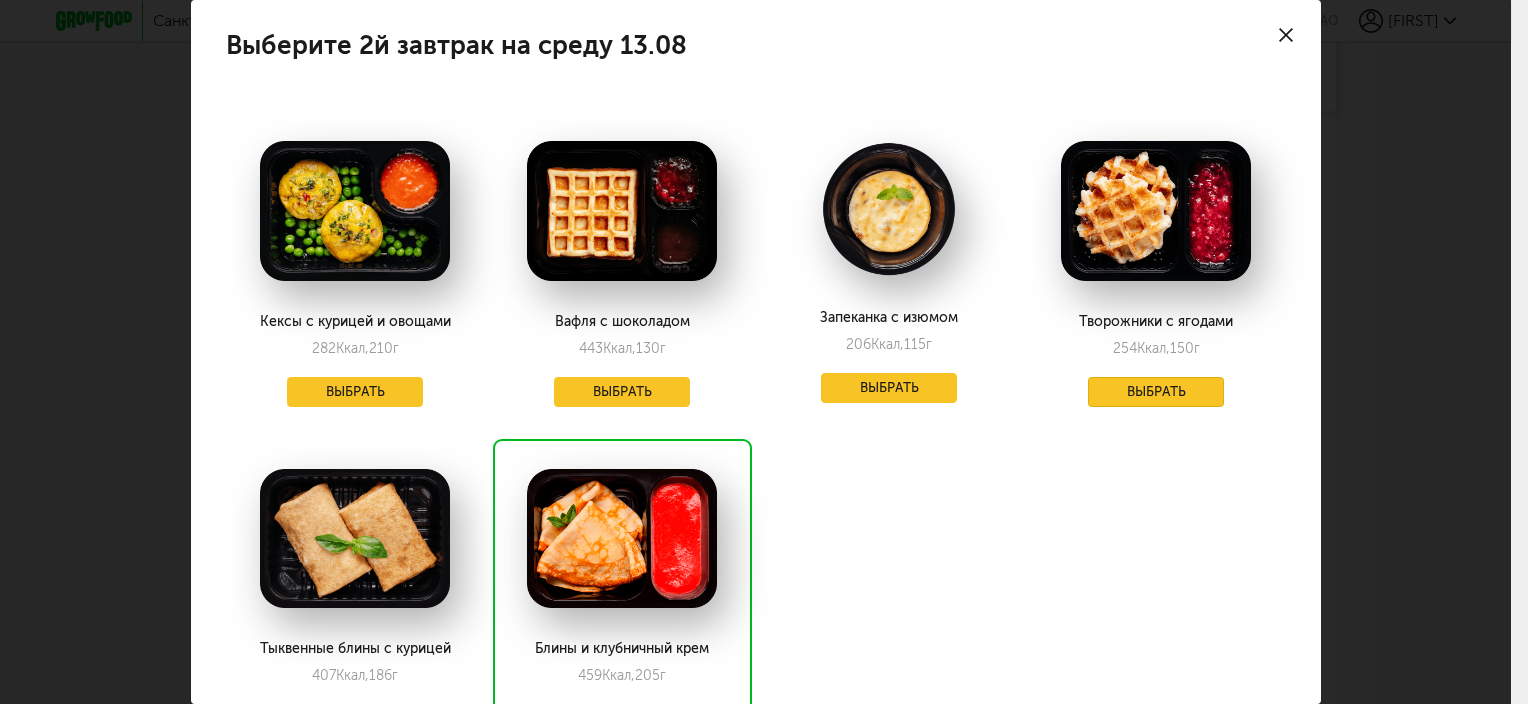 click on "Выбрать" at bounding box center (1156, 392) 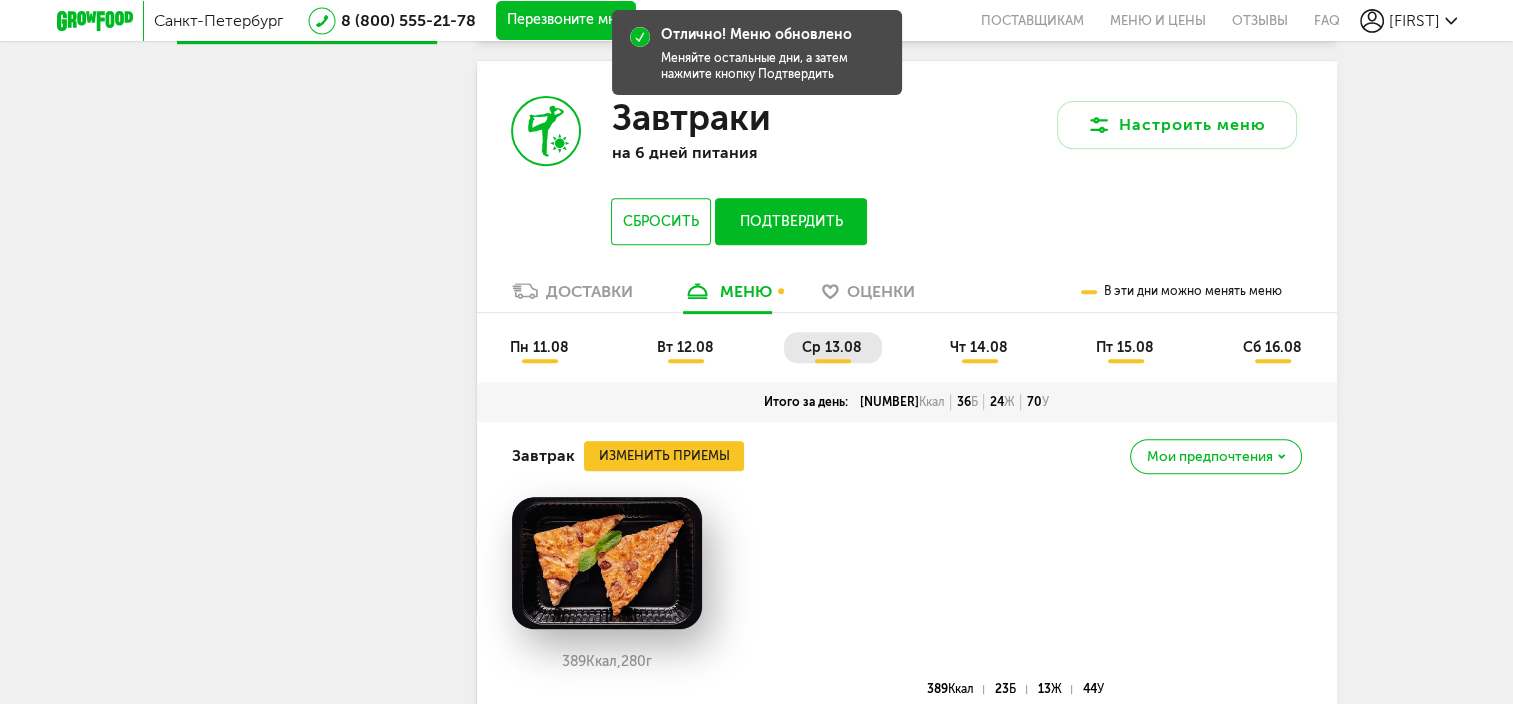 scroll, scrollTop: 713, scrollLeft: 0, axis: vertical 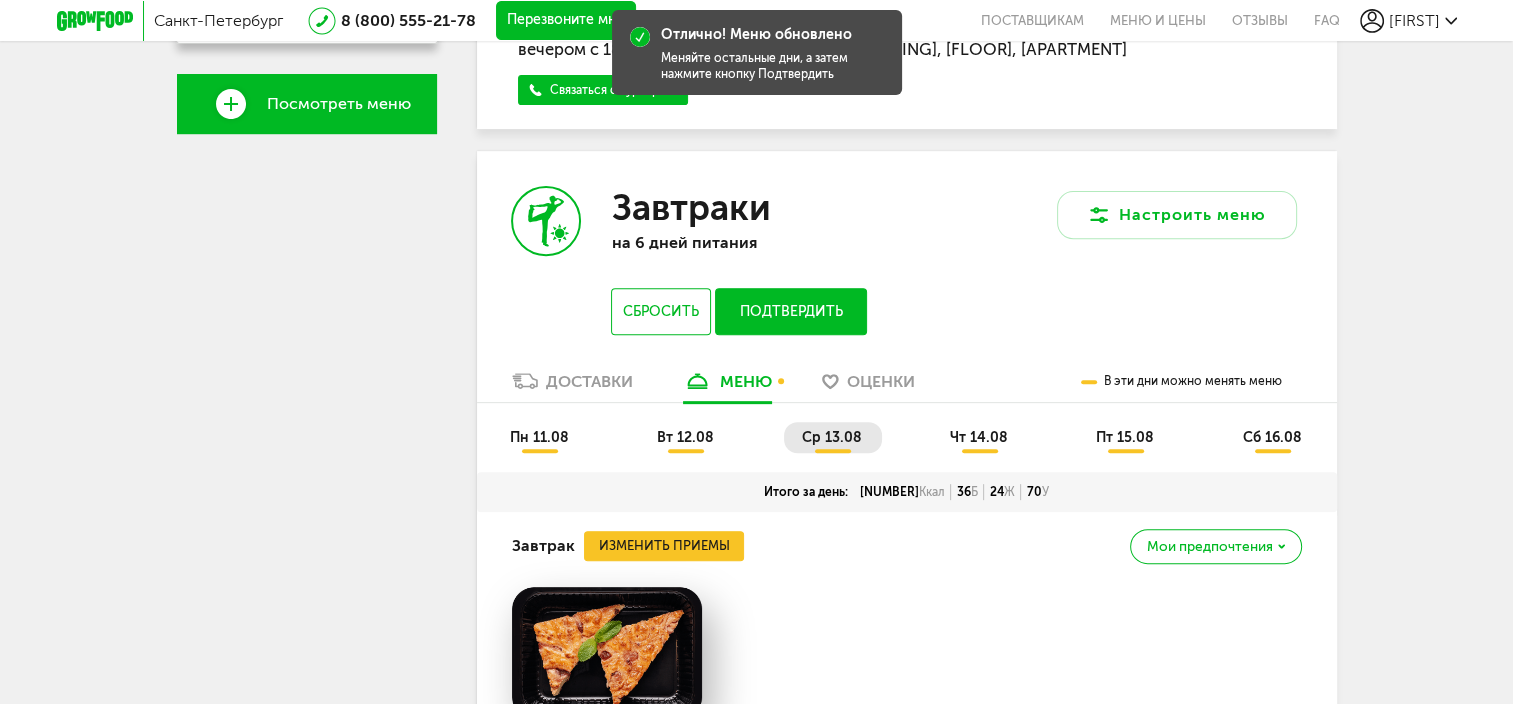 click on "чт 14.08" at bounding box center (979, 437) 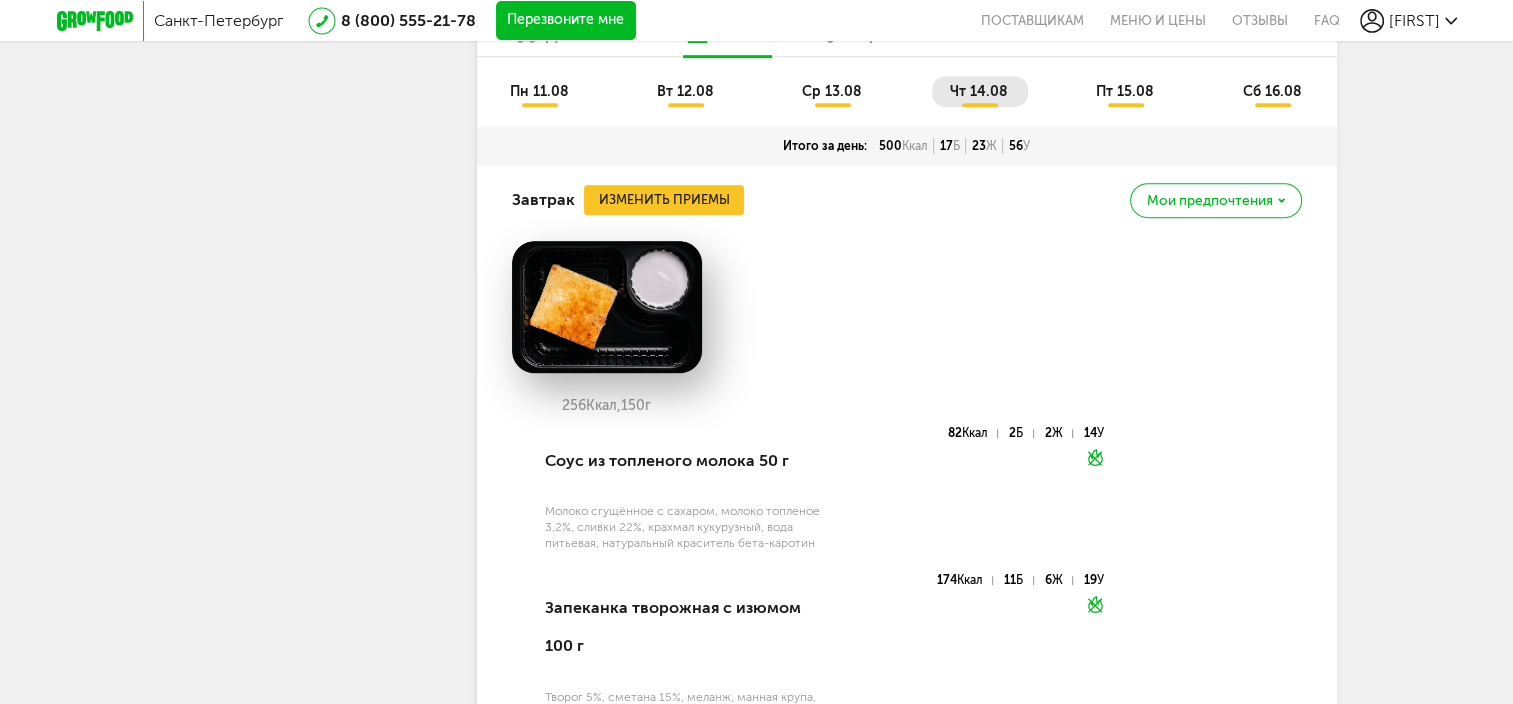 scroll, scrollTop: 1013, scrollLeft: 0, axis: vertical 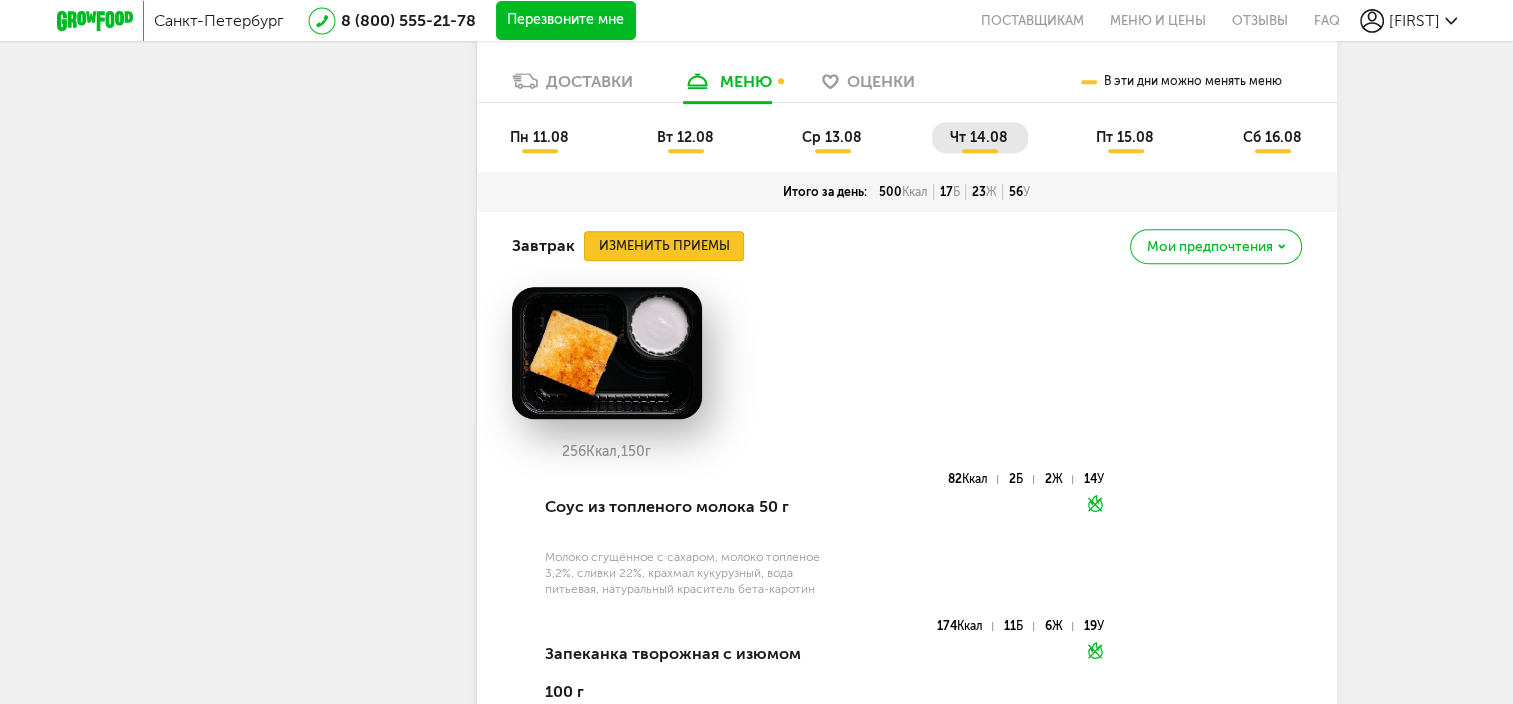 click on "Изменить приемы" at bounding box center (664, 246) 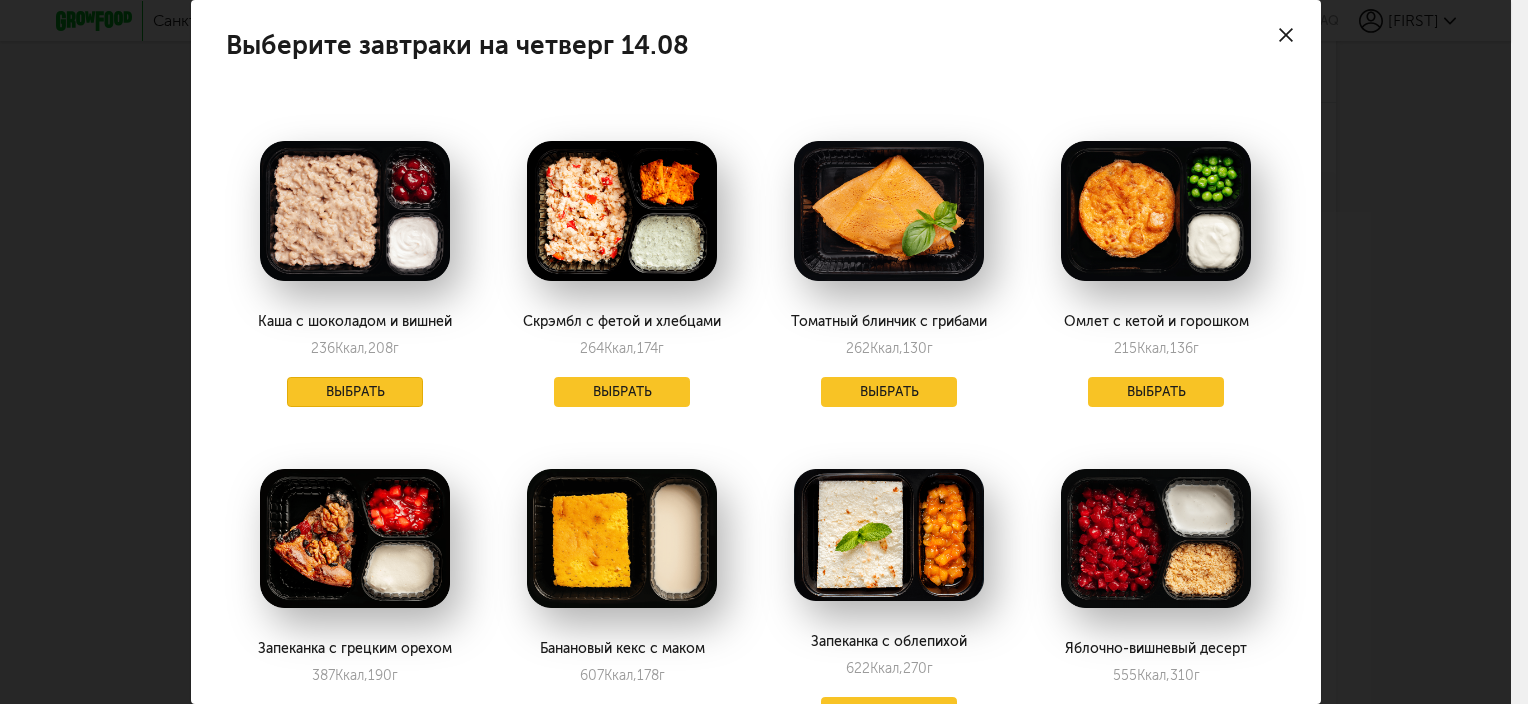 click on "Выбрать" at bounding box center [355, 392] 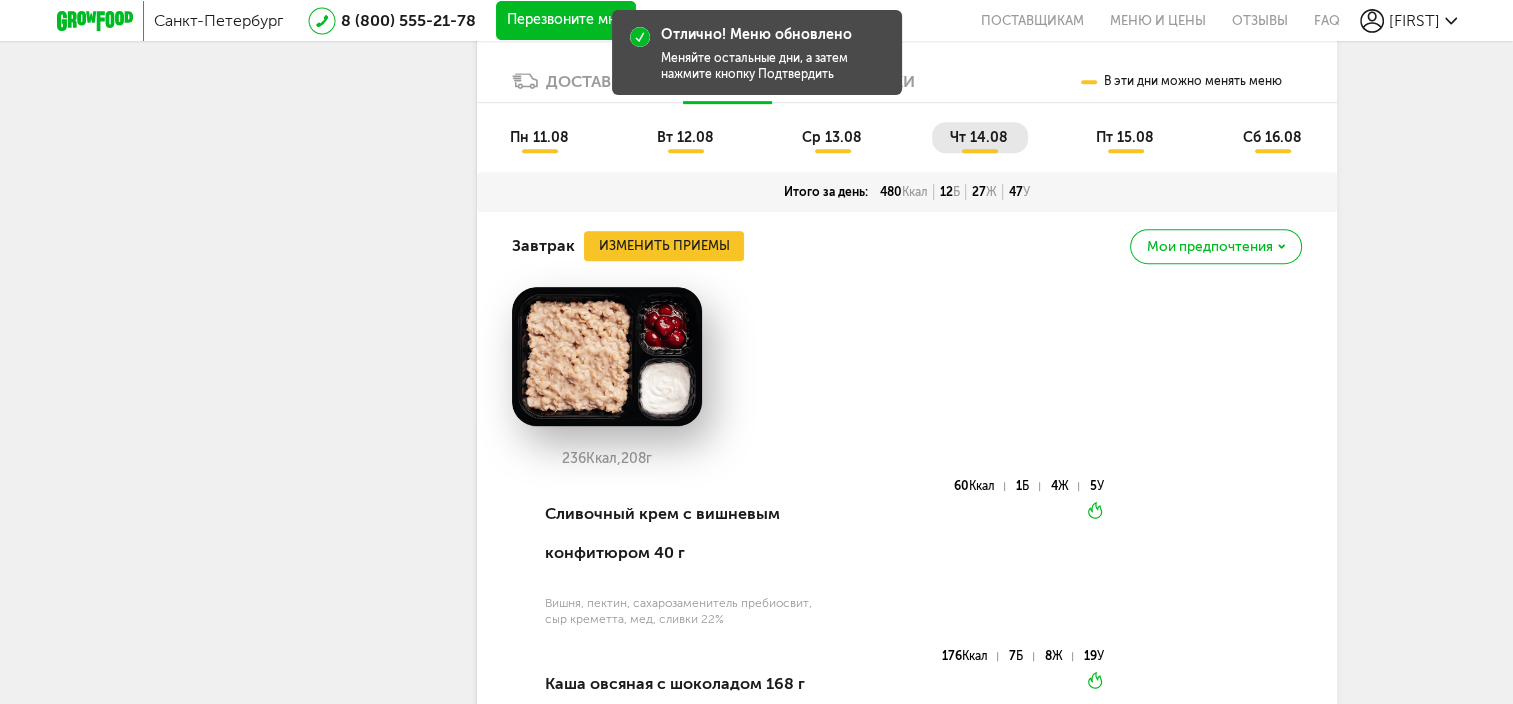 click on "пт 15.08" at bounding box center (1125, 137) 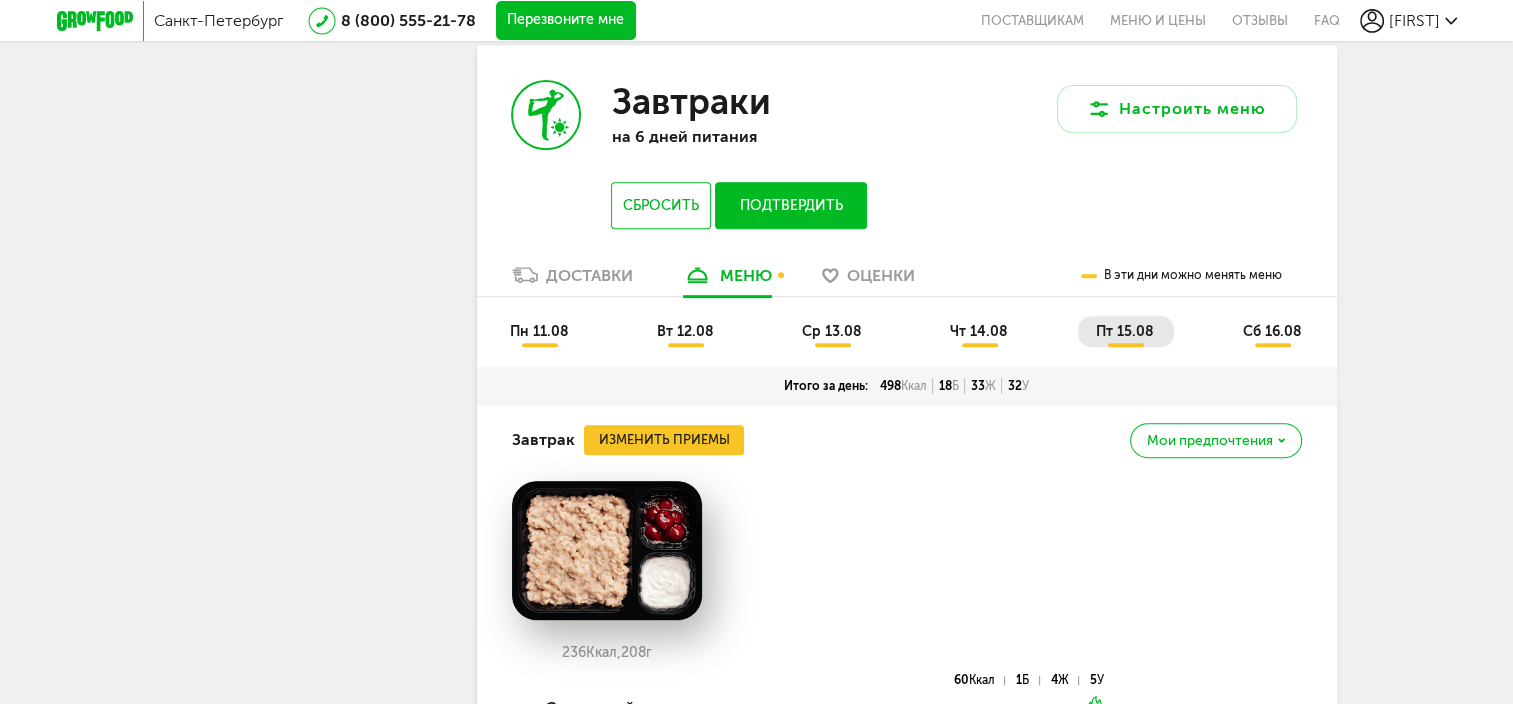 scroll, scrollTop: 813, scrollLeft: 0, axis: vertical 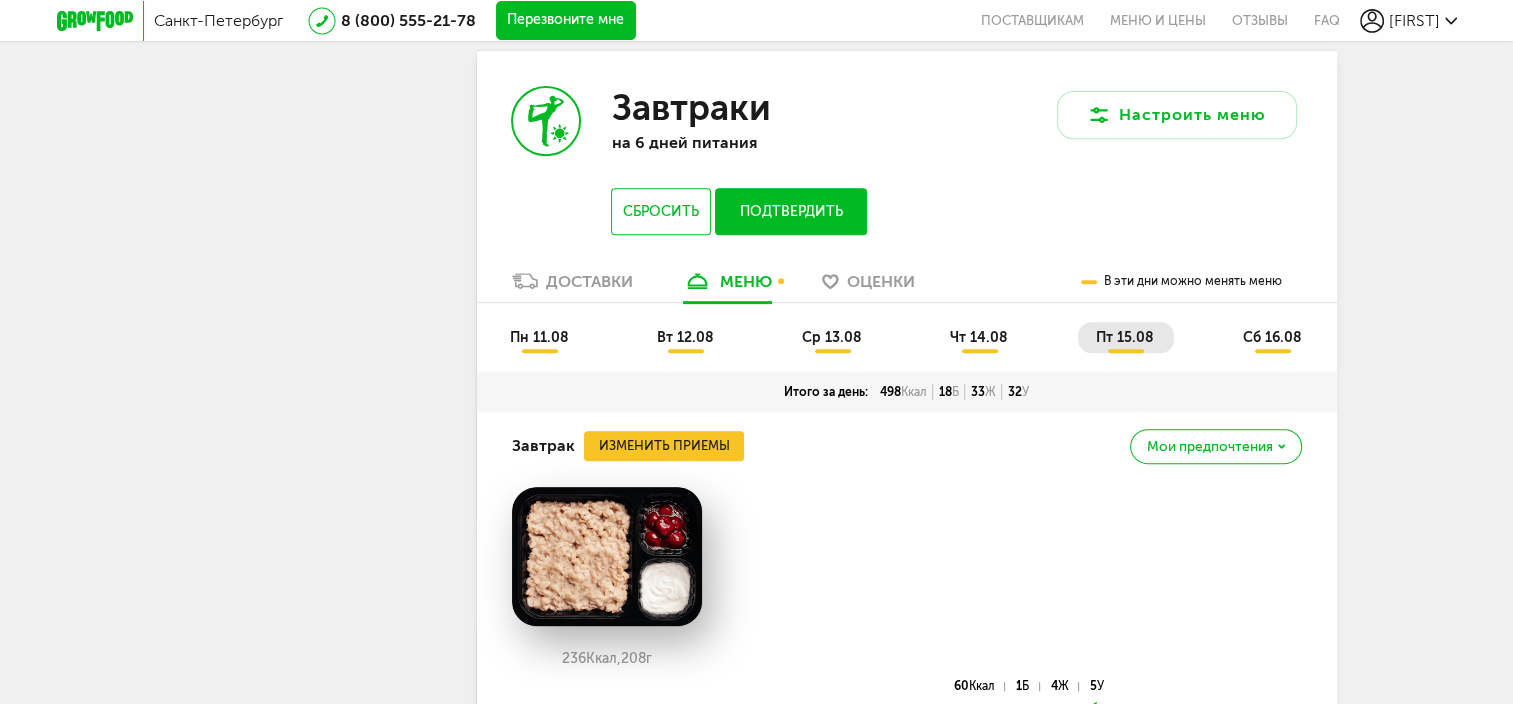 click on "сб 16.08" at bounding box center (1271, 337) 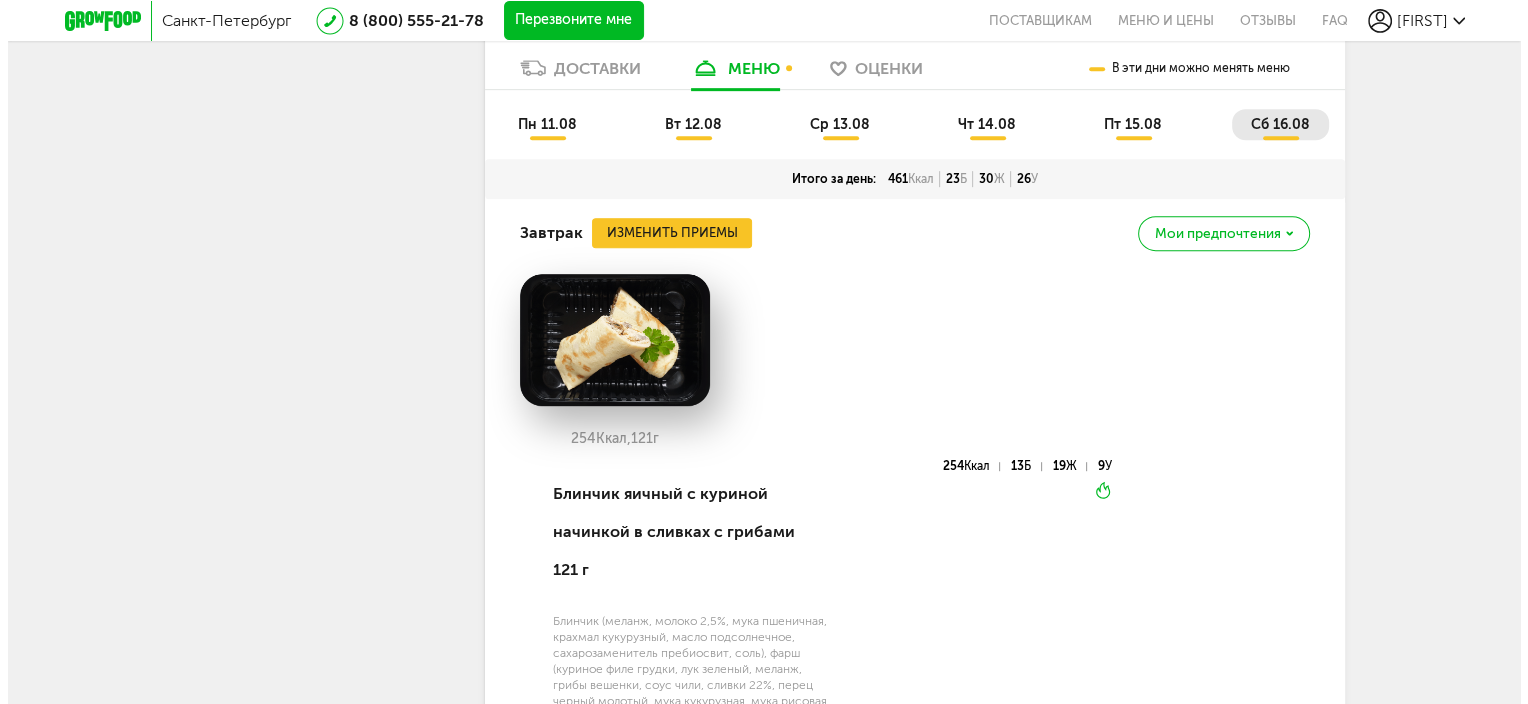 scroll, scrollTop: 1013, scrollLeft: 0, axis: vertical 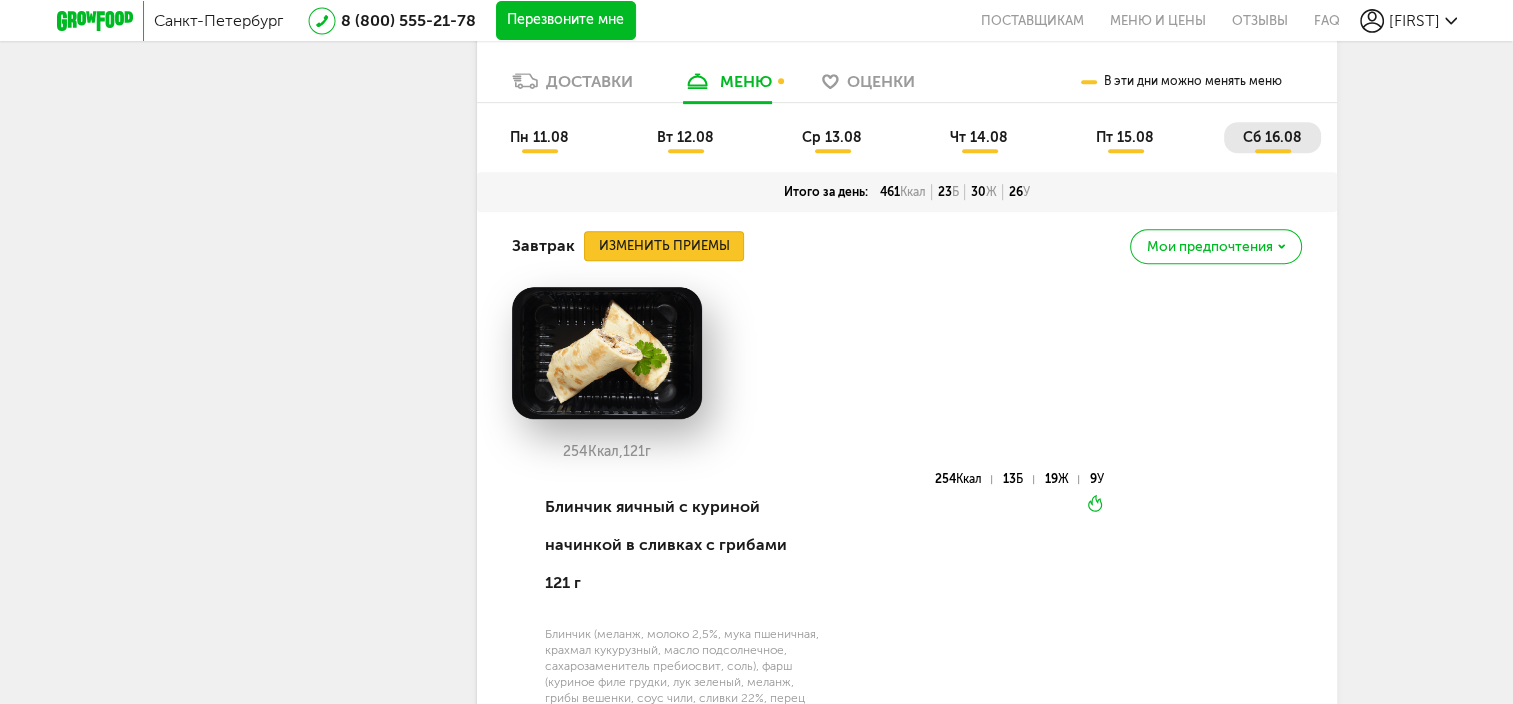 click on "Изменить приемы" at bounding box center [664, 246] 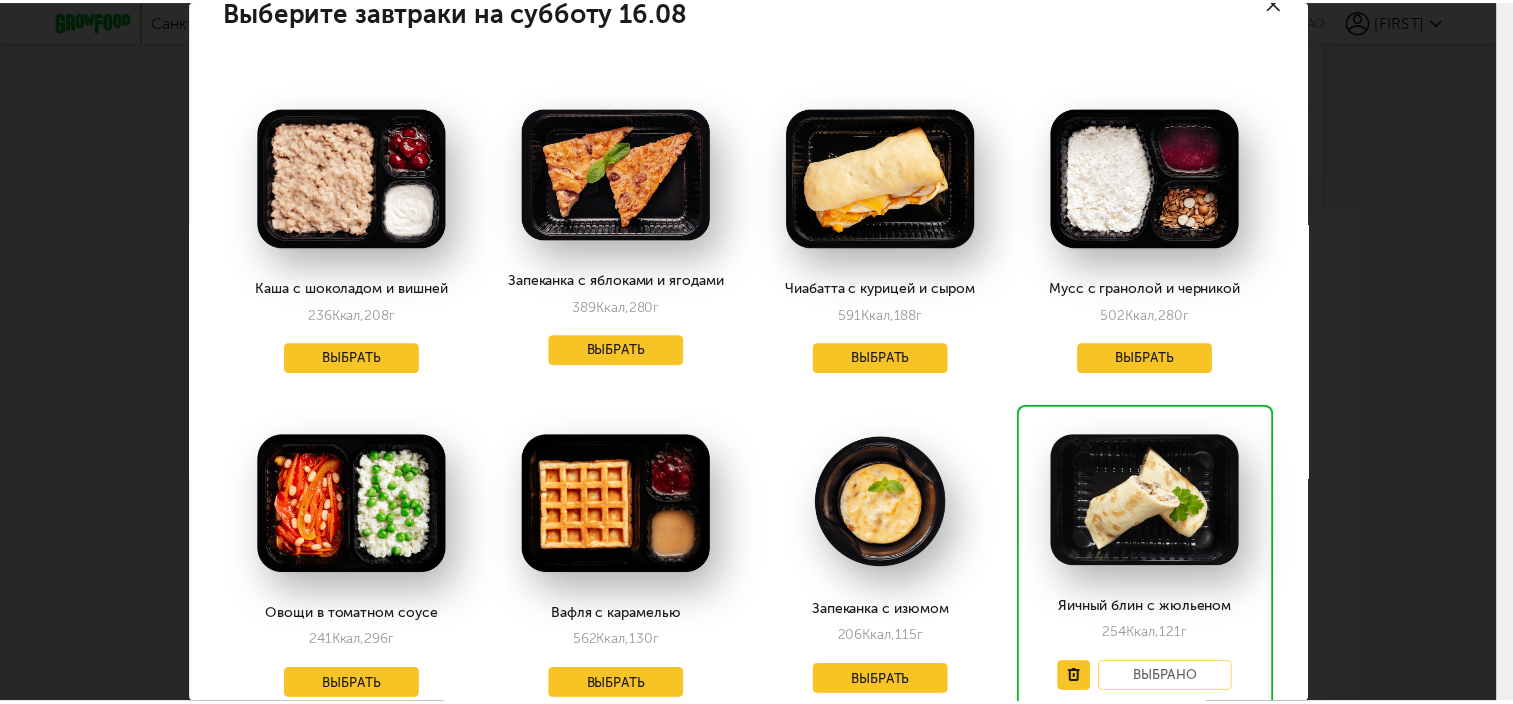 scroll, scrollTop: 0, scrollLeft: 0, axis: both 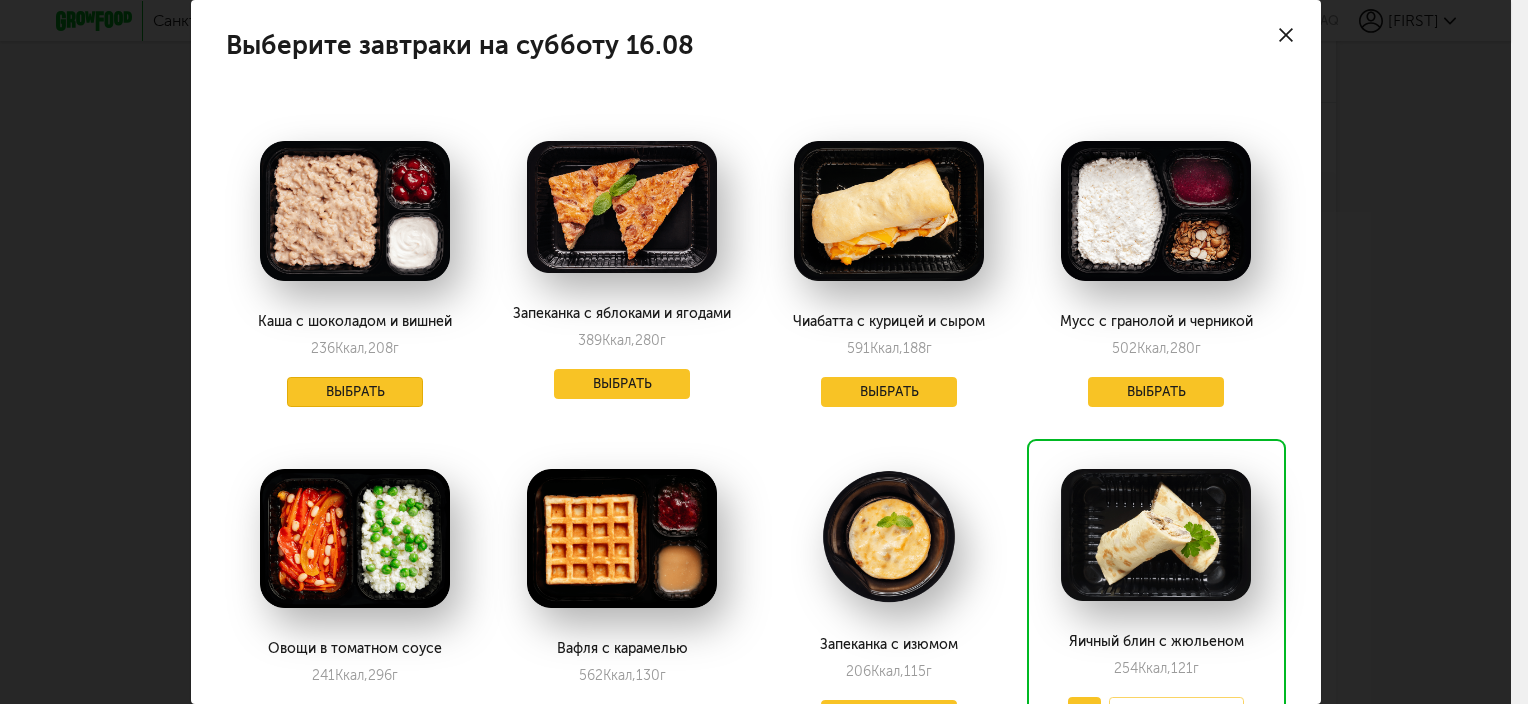 click on "Выбрать" at bounding box center [355, 392] 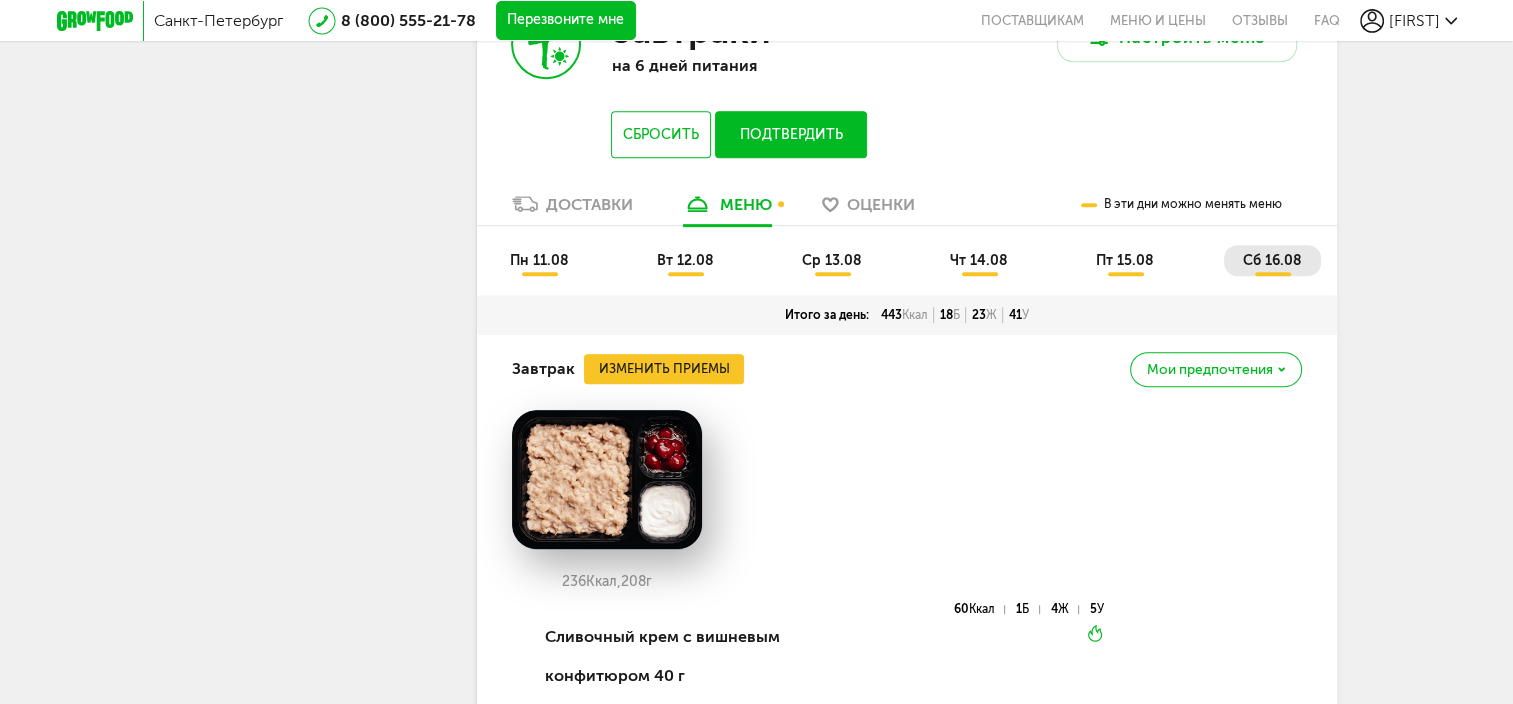scroll, scrollTop: 913, scrollLeft: 0, axis: vertical 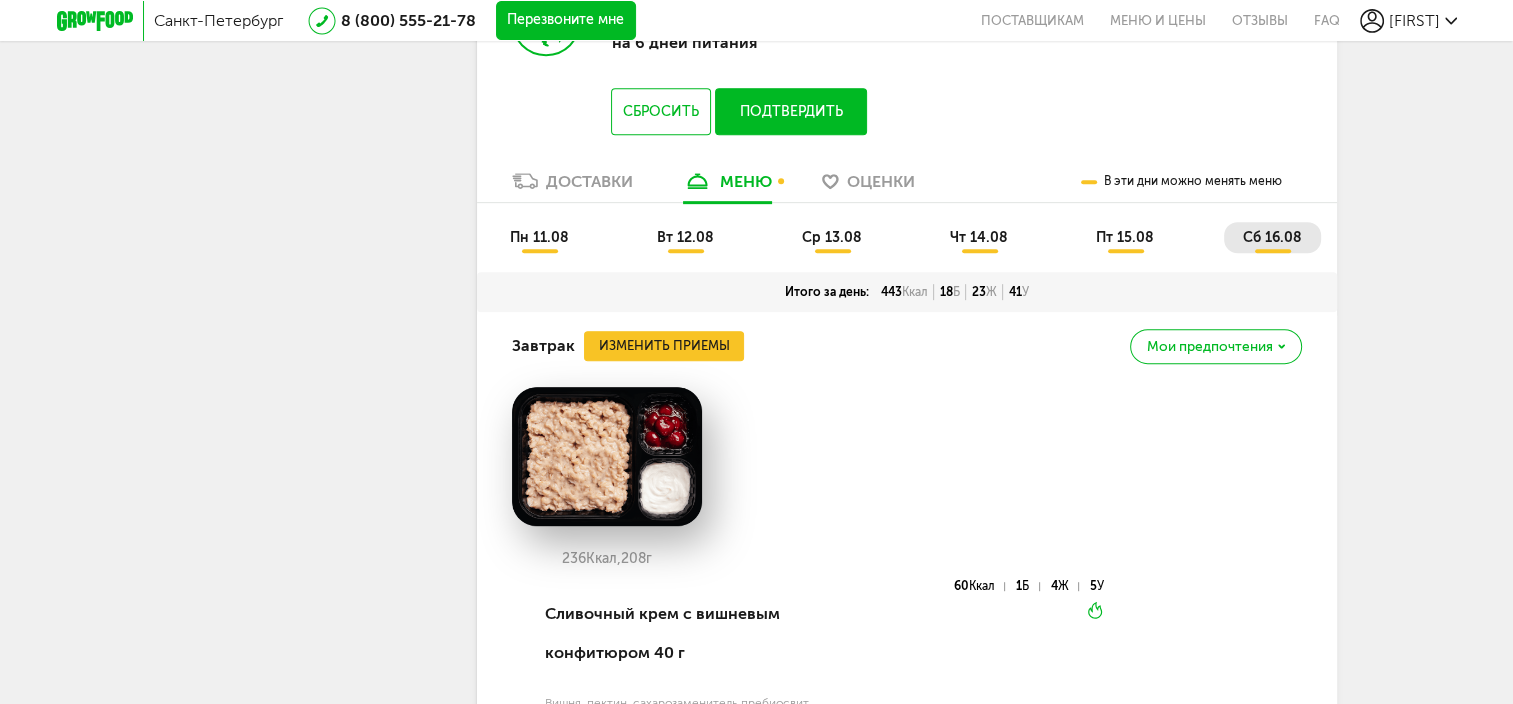click on "Подтвердить" at bounding box center [790, 111] 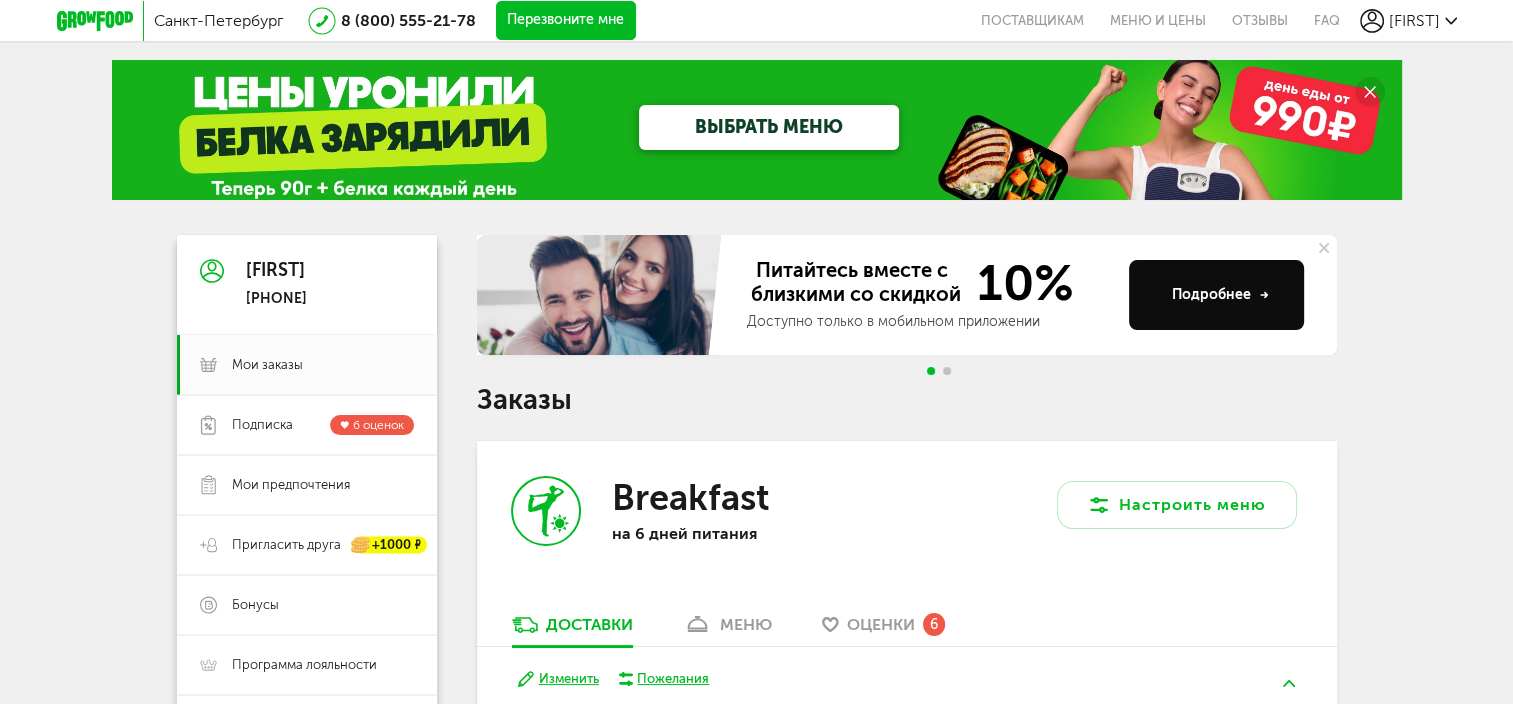 scroll, scrollTop: 0, scrollLeft: 0, axis: both 